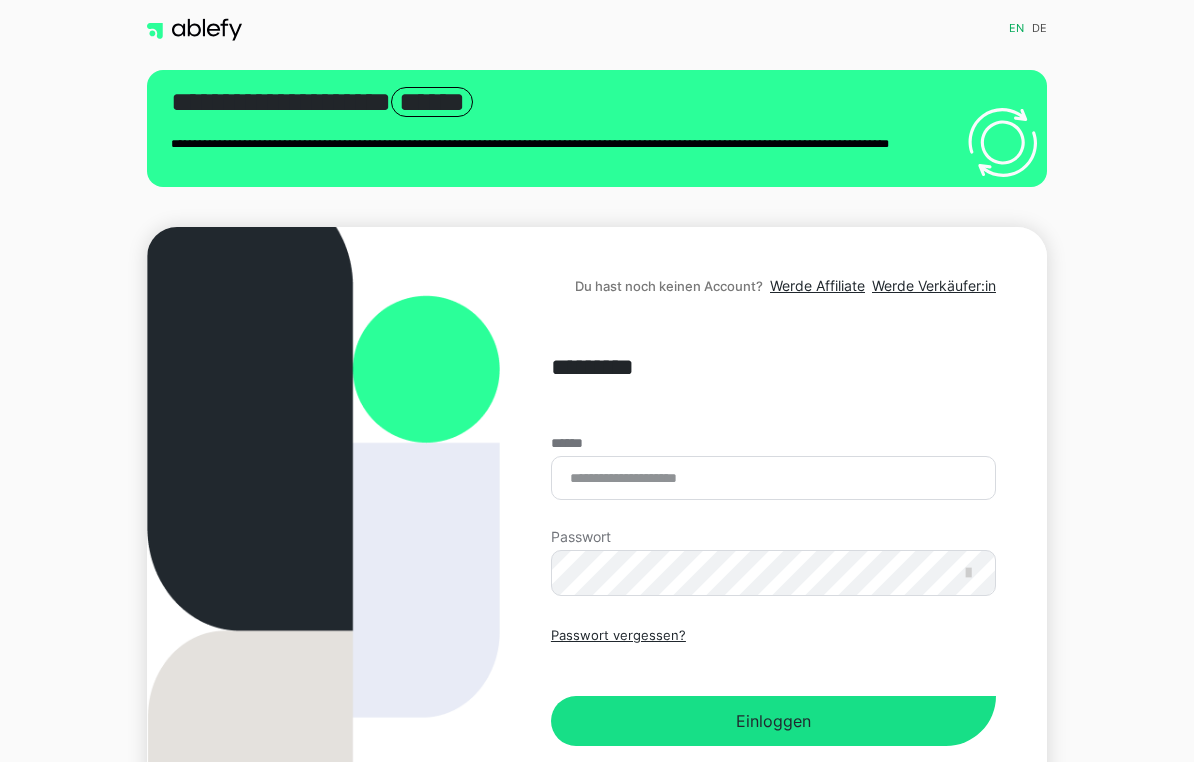 scroll, scrollTop: 0, scrollLeft: 0, axis: both 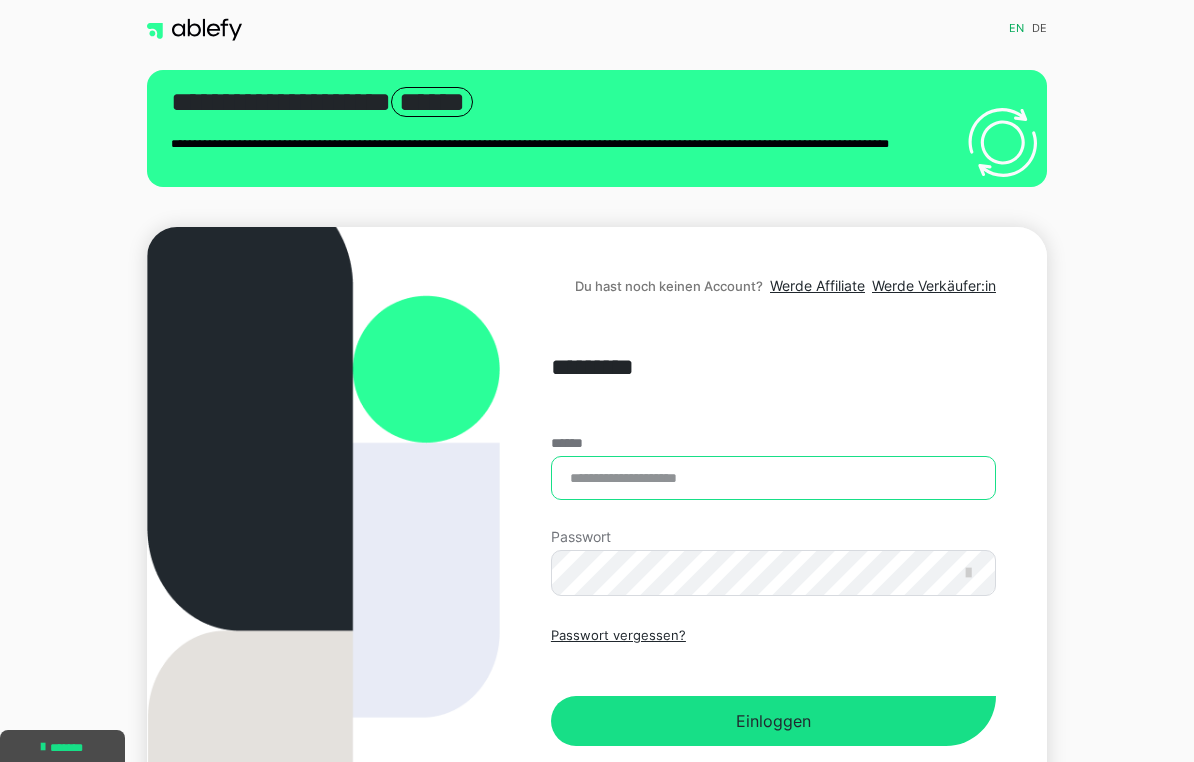 click on "******" at bounding box center (773, 478) 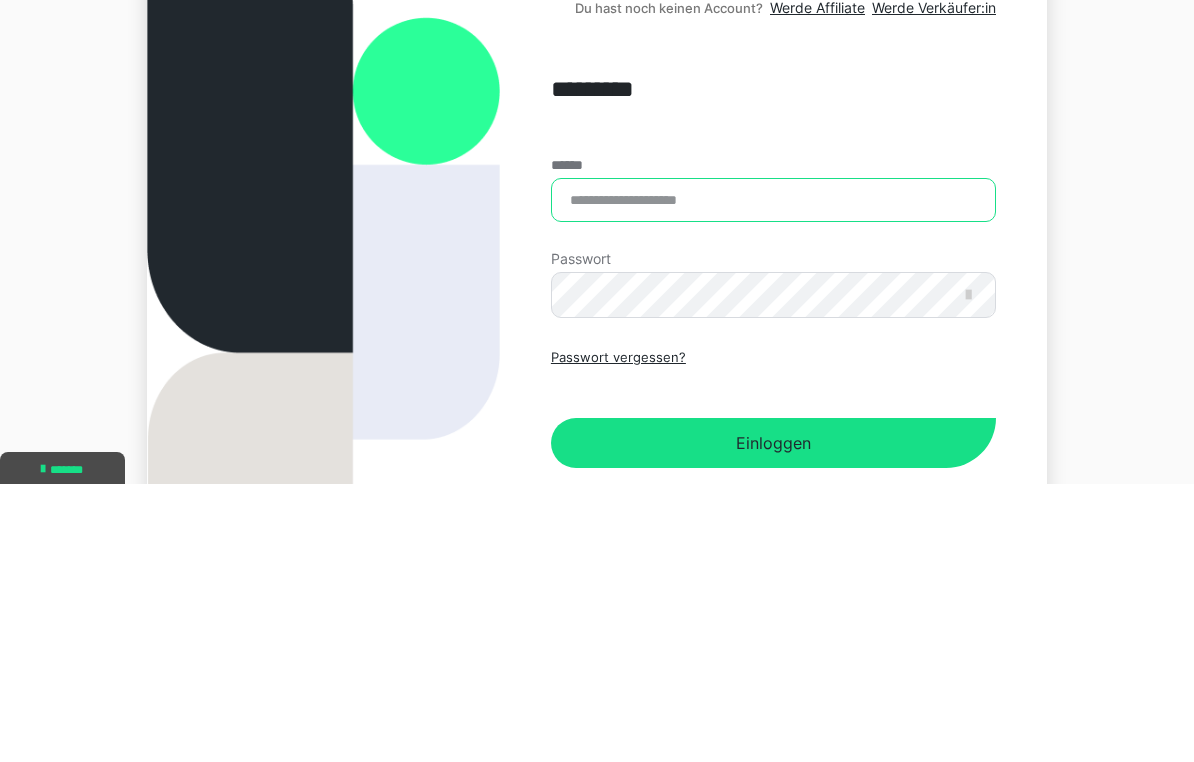 type on "**********" 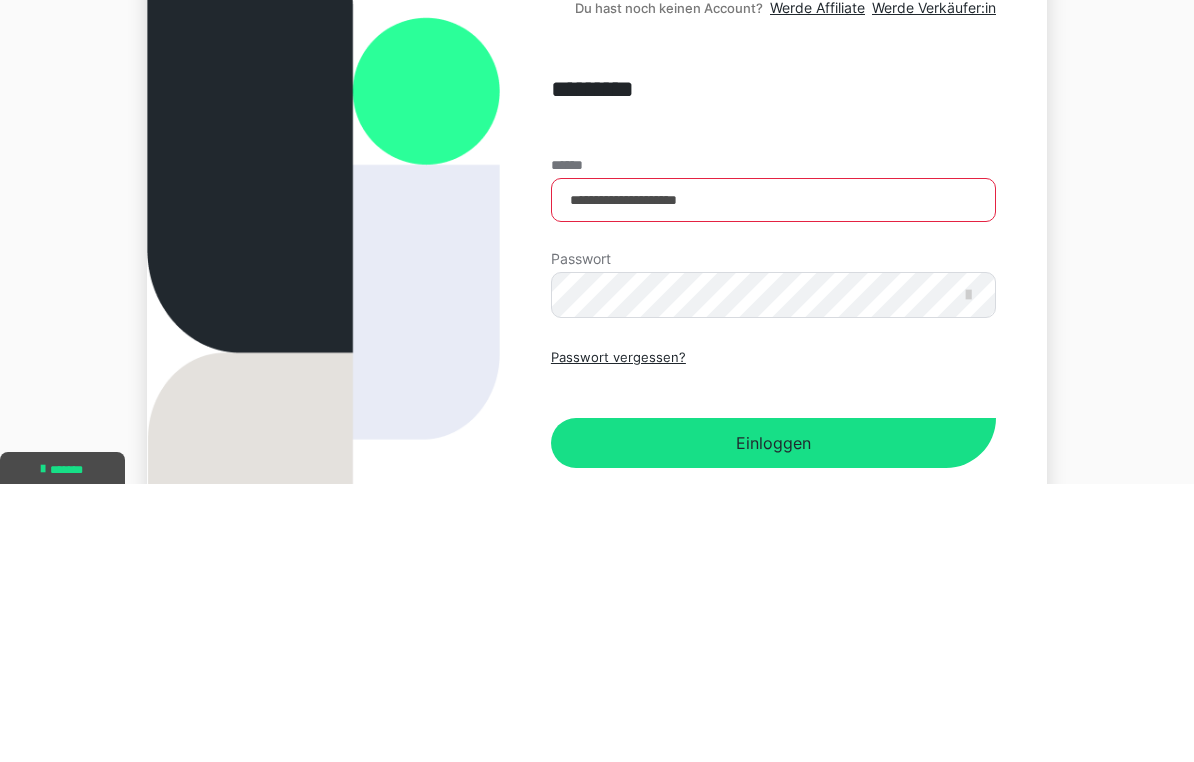 click on "Einloggen" at bounding box center (773, 721) 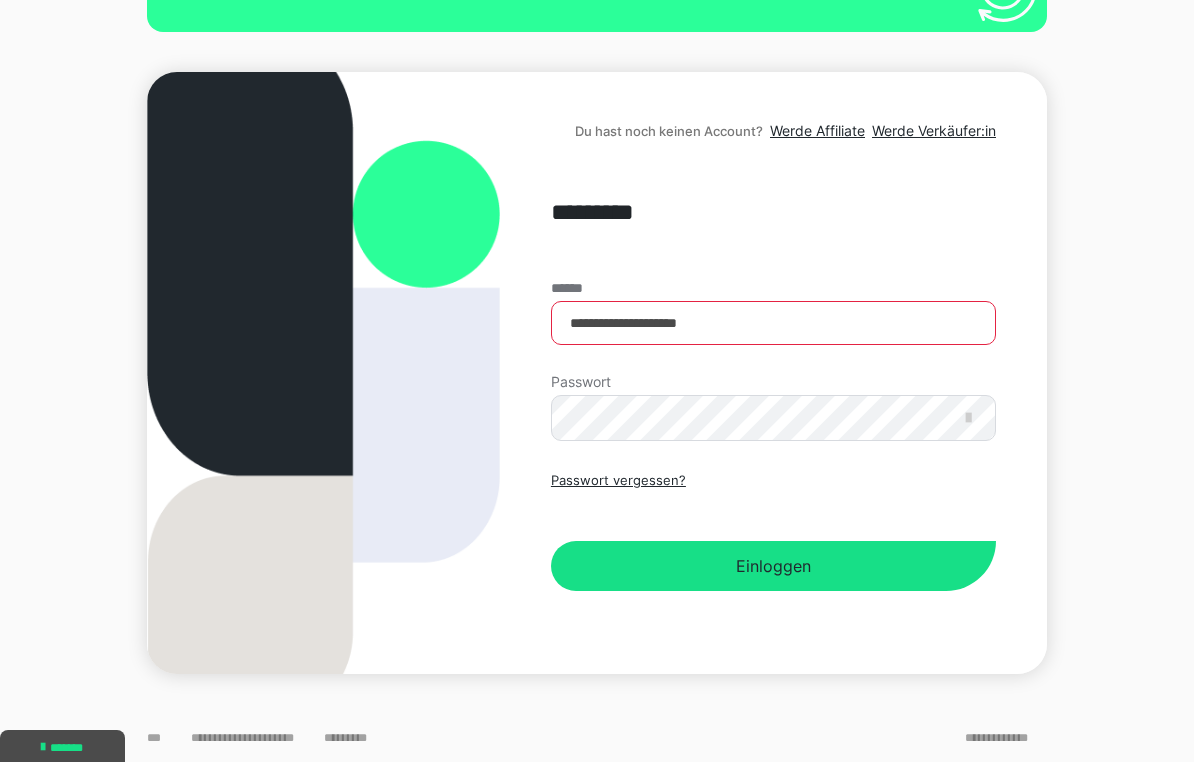 scroll, scrollTop: 0, scrollLeft: 0, axis: both 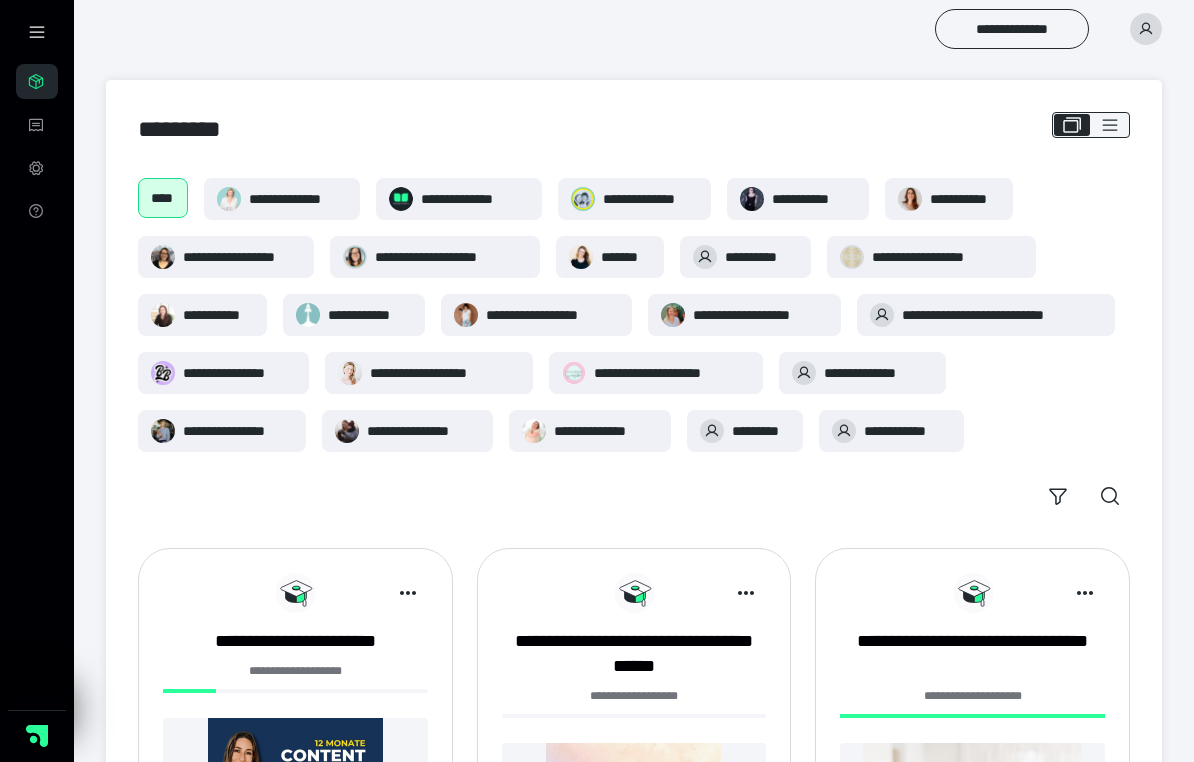 click on "**********" at bounding box center [606, 431] 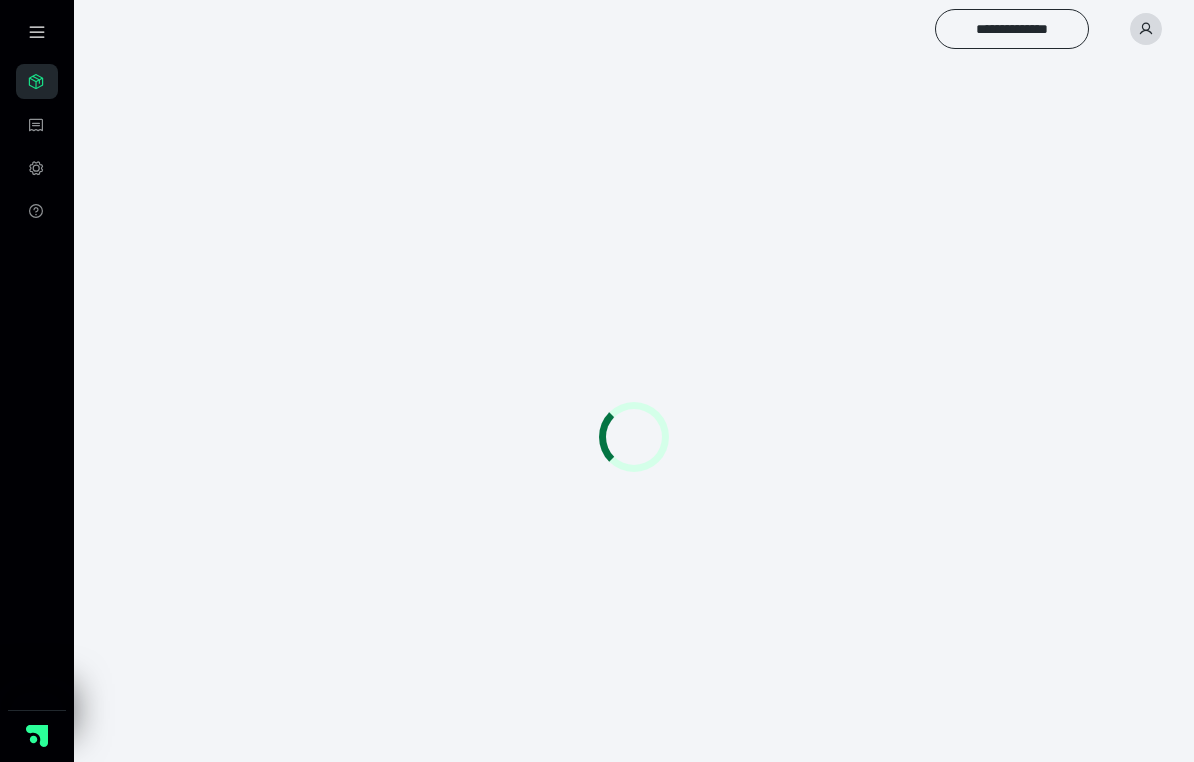 scroll, scrollTop: 0, scrollLeft: 0, axis: both 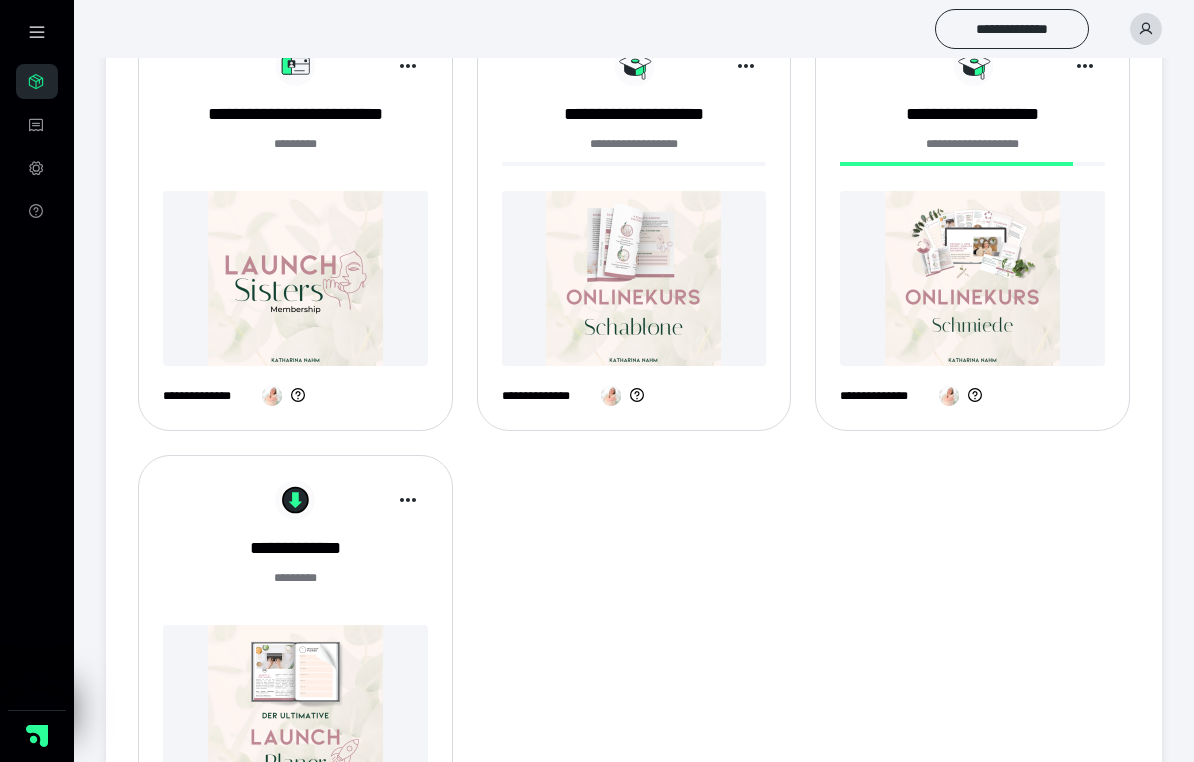 click at bounding box center [295, 278] 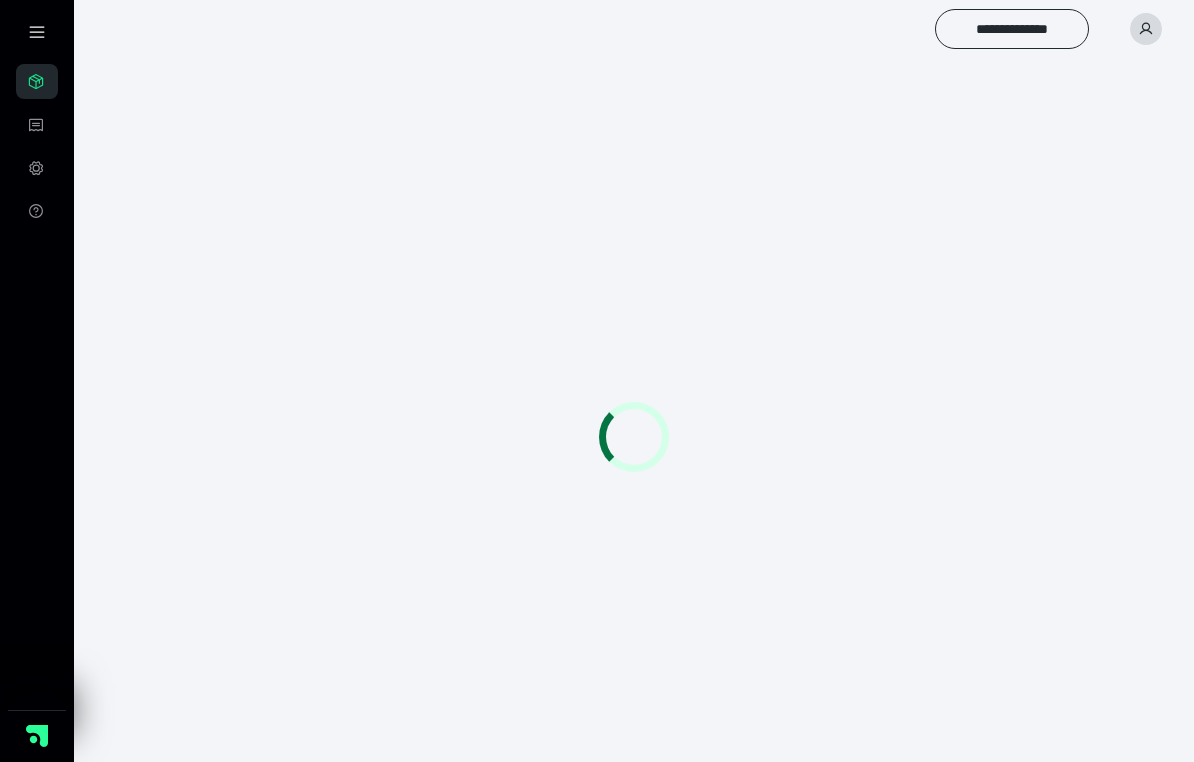 scroll, scrollTop: 0, scrollLeft: 0, axis: both 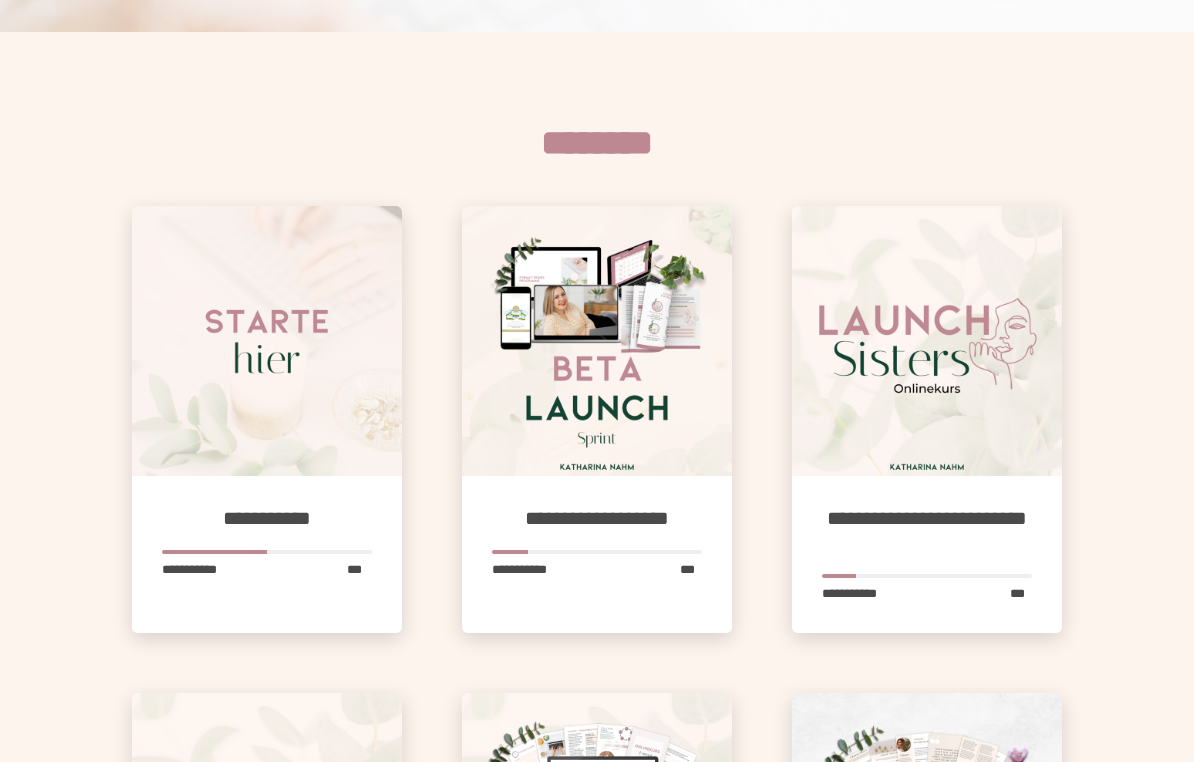 click at bounding box center (267, 341) 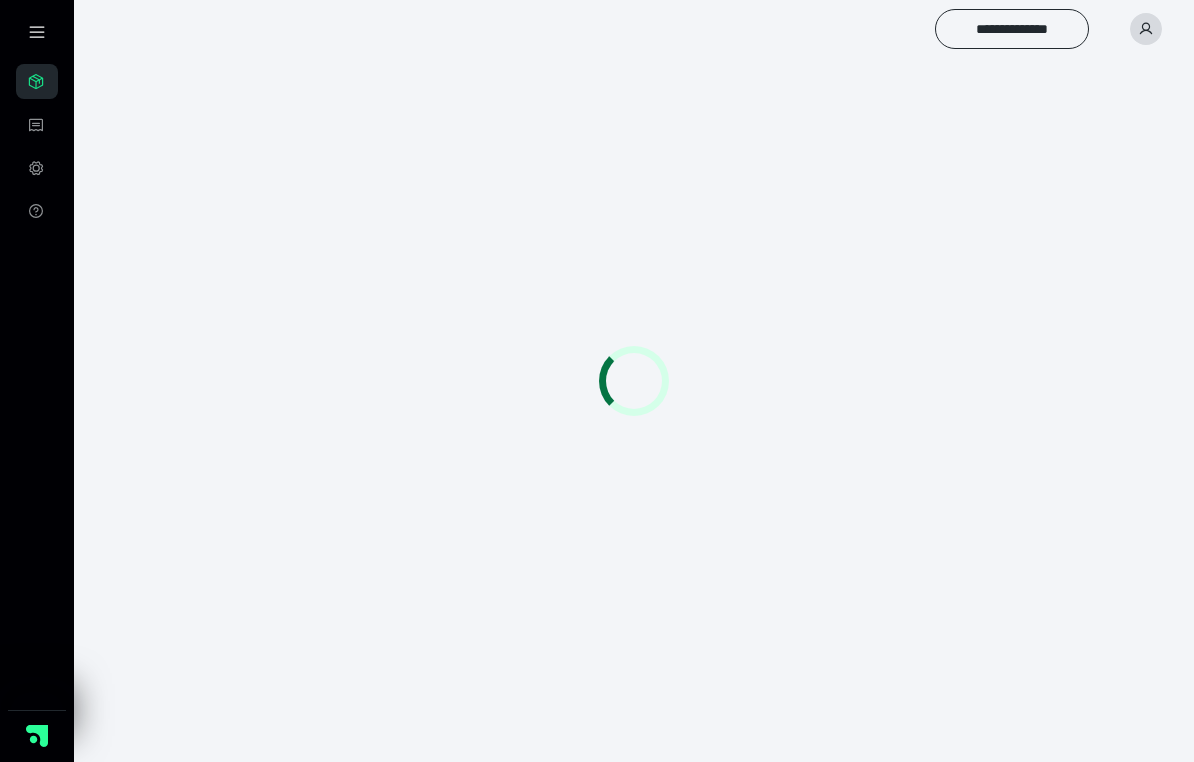 scroll, scrollTop: 21, scrollLeft: 0, axis: vertical 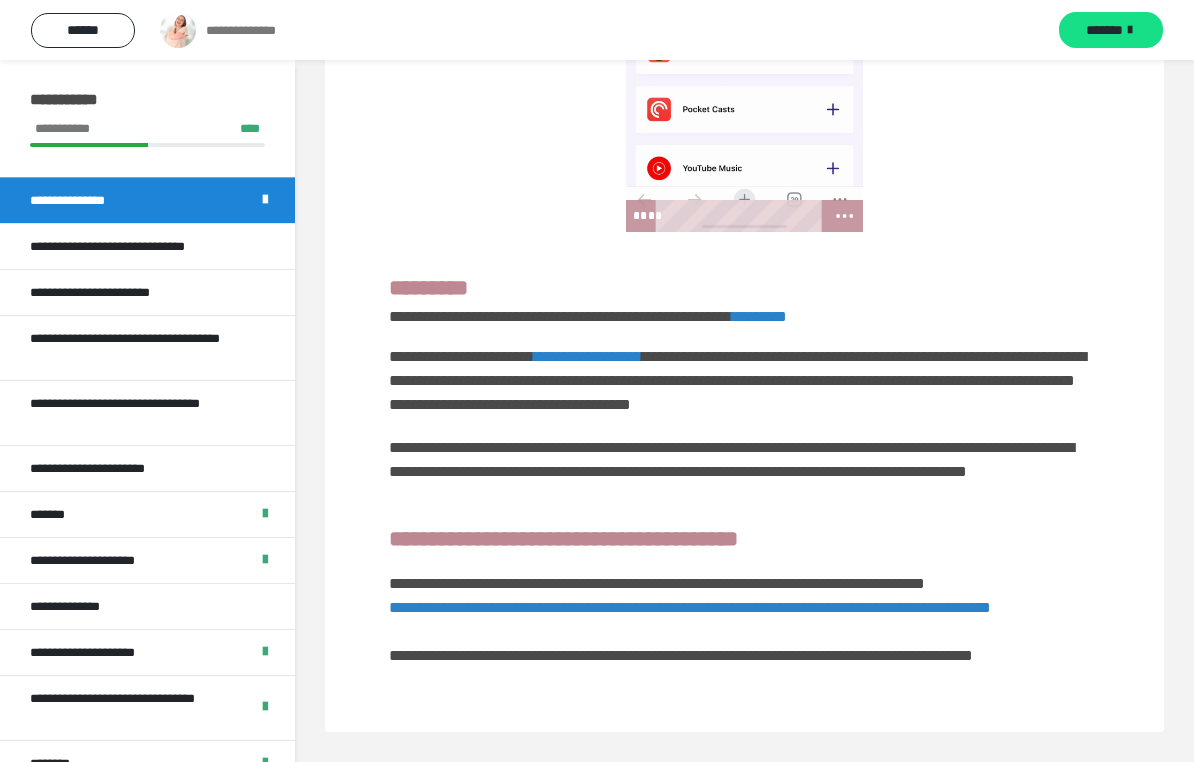 click on "**********" at bounding box center [135, 246] 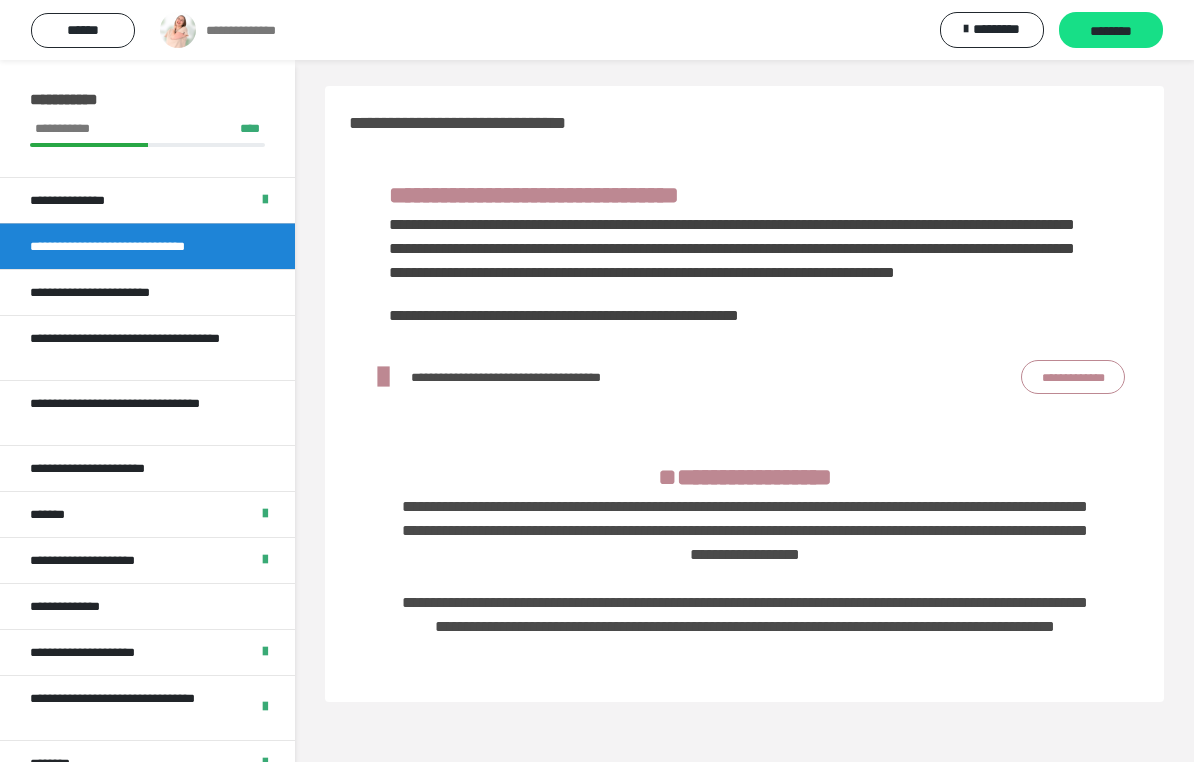 scroll, scrollTop: 0, scrollLeft: 0, axis: both 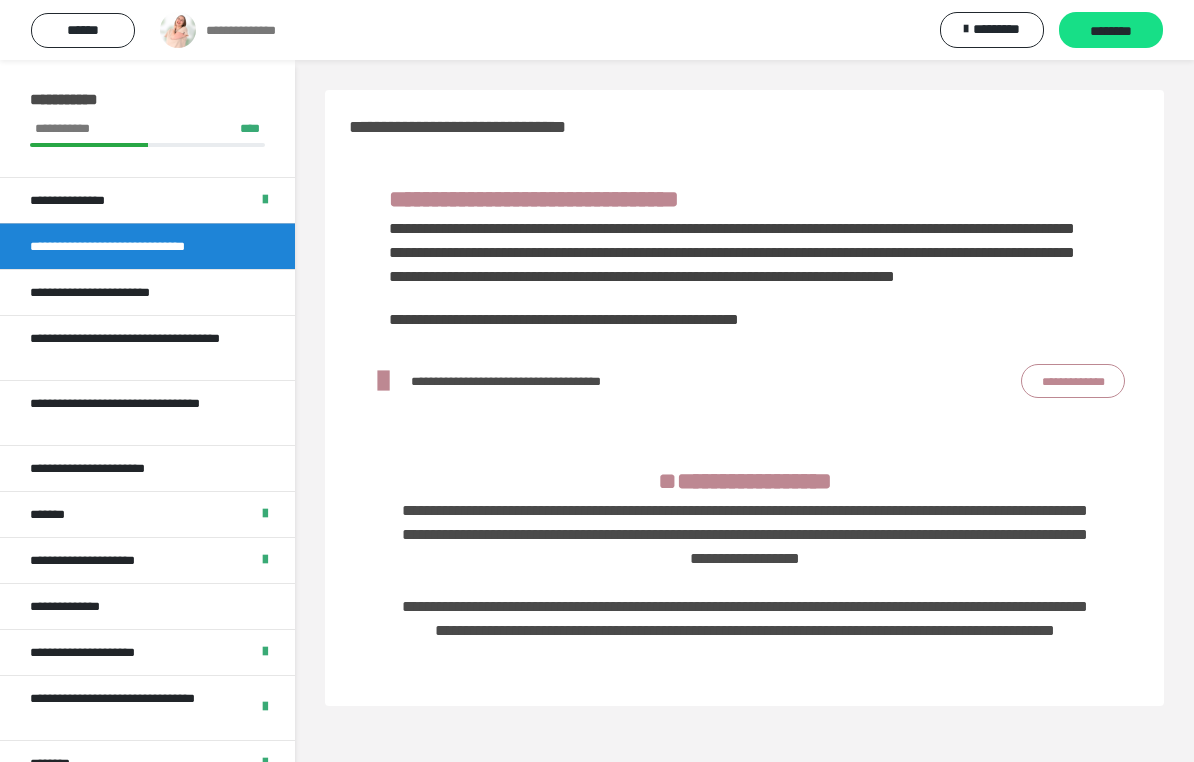 click on "********" at bounding box center (1111, 31) 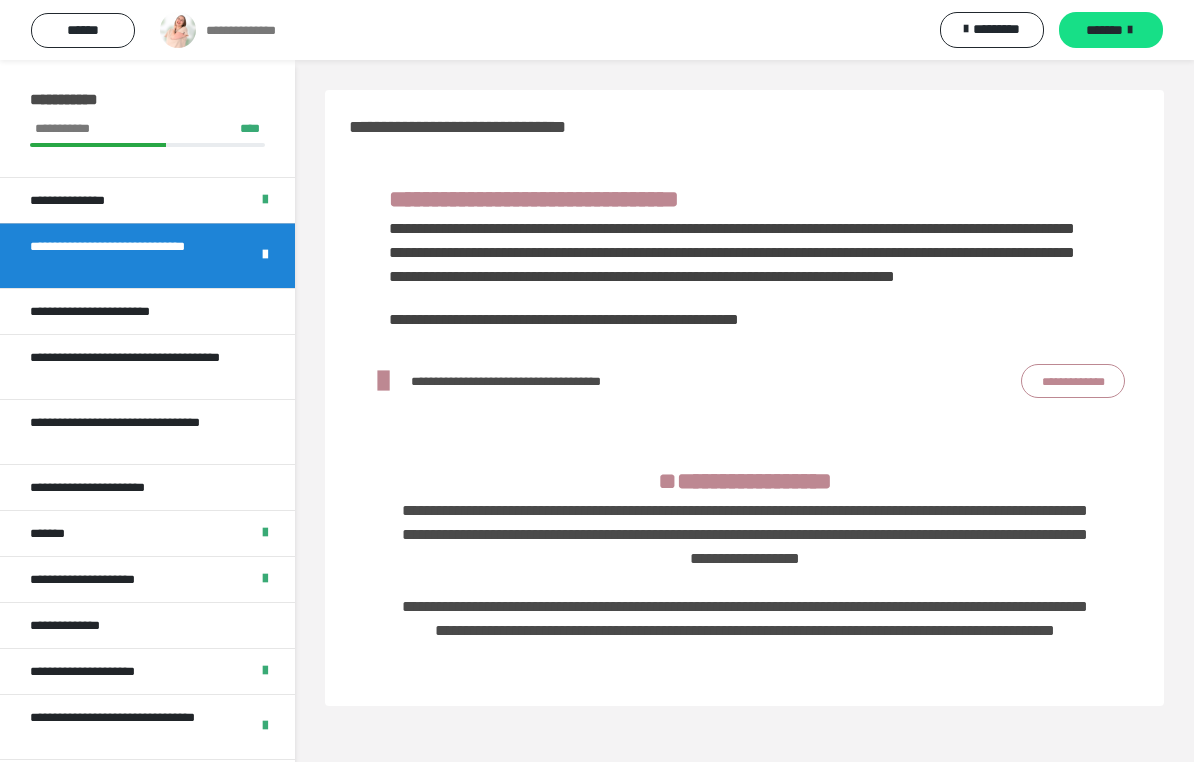 click on "**********" at bounding box center [114, 311] 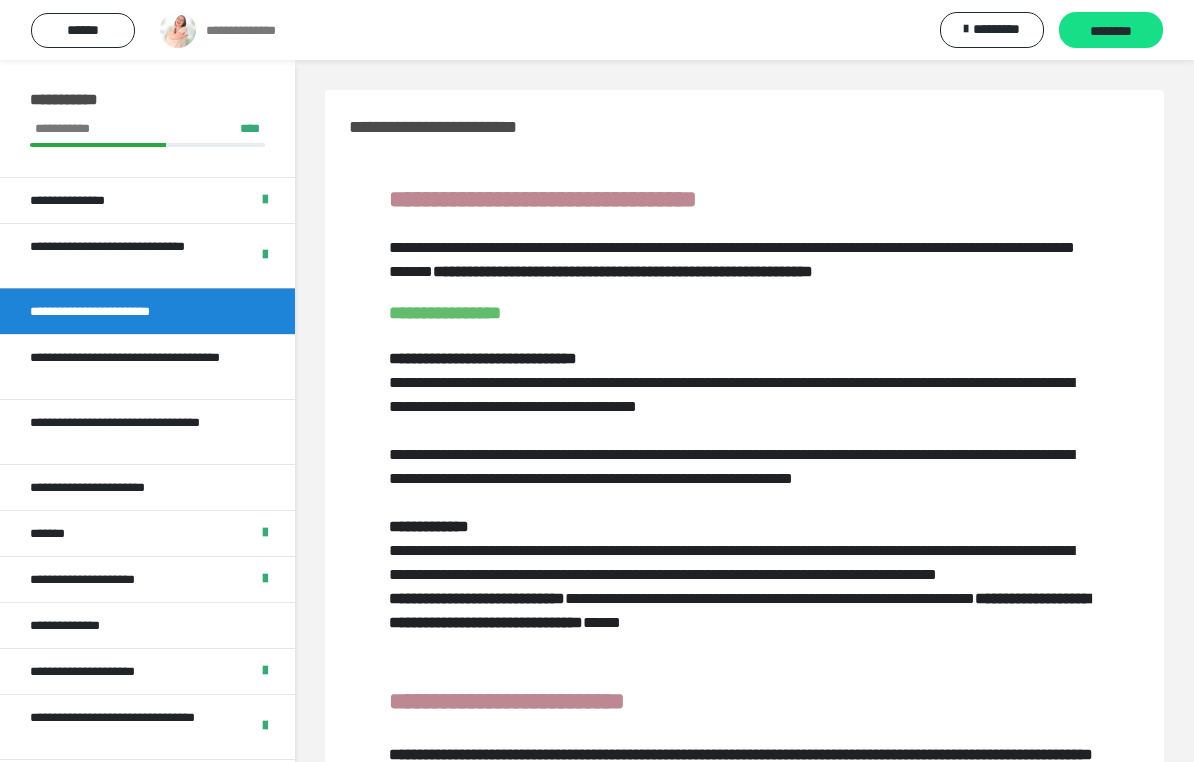 click on "********" at bounding box center [1111, 31] 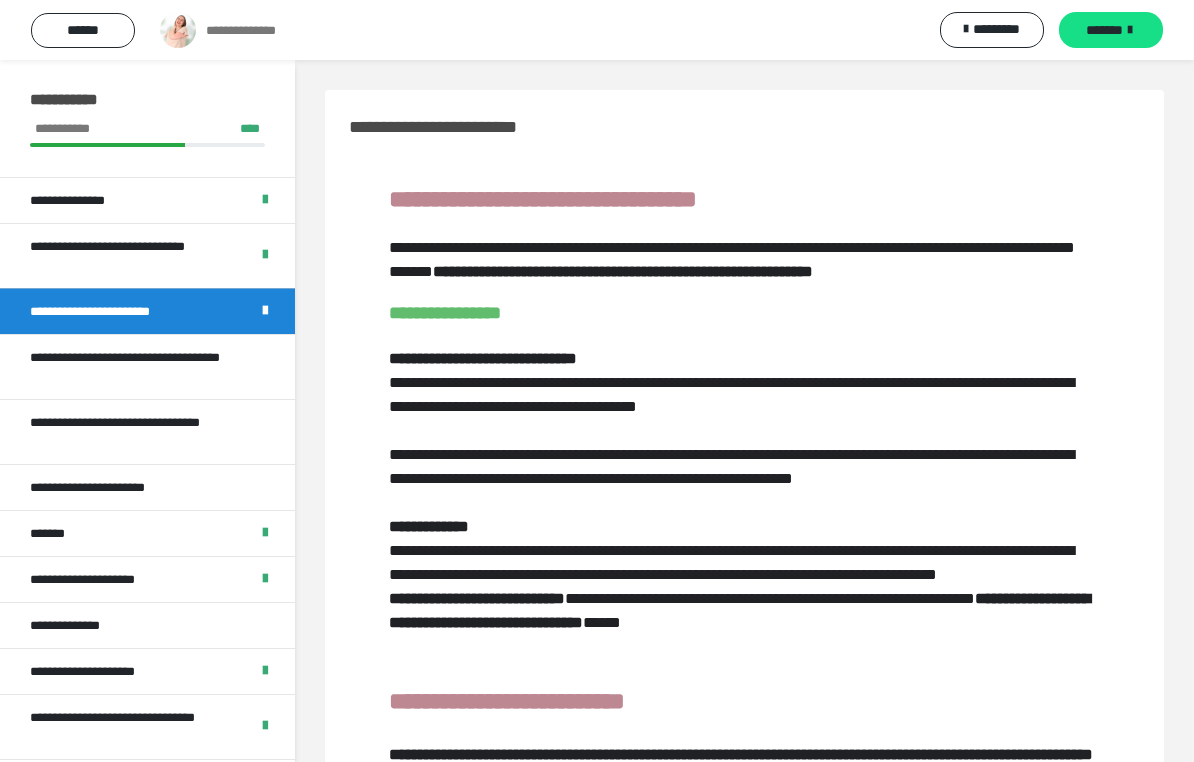 click on "**********" at bounding box center (139, 367) 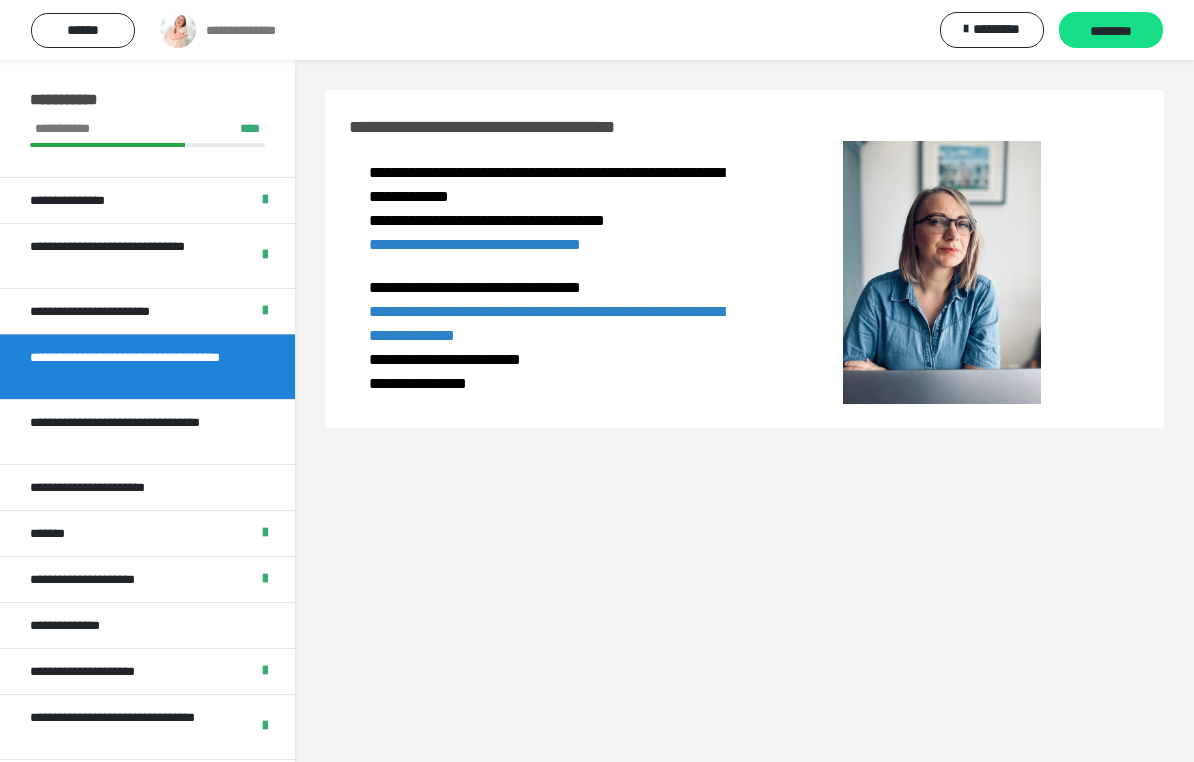 click on "********" at bounding box center [1111, 31] 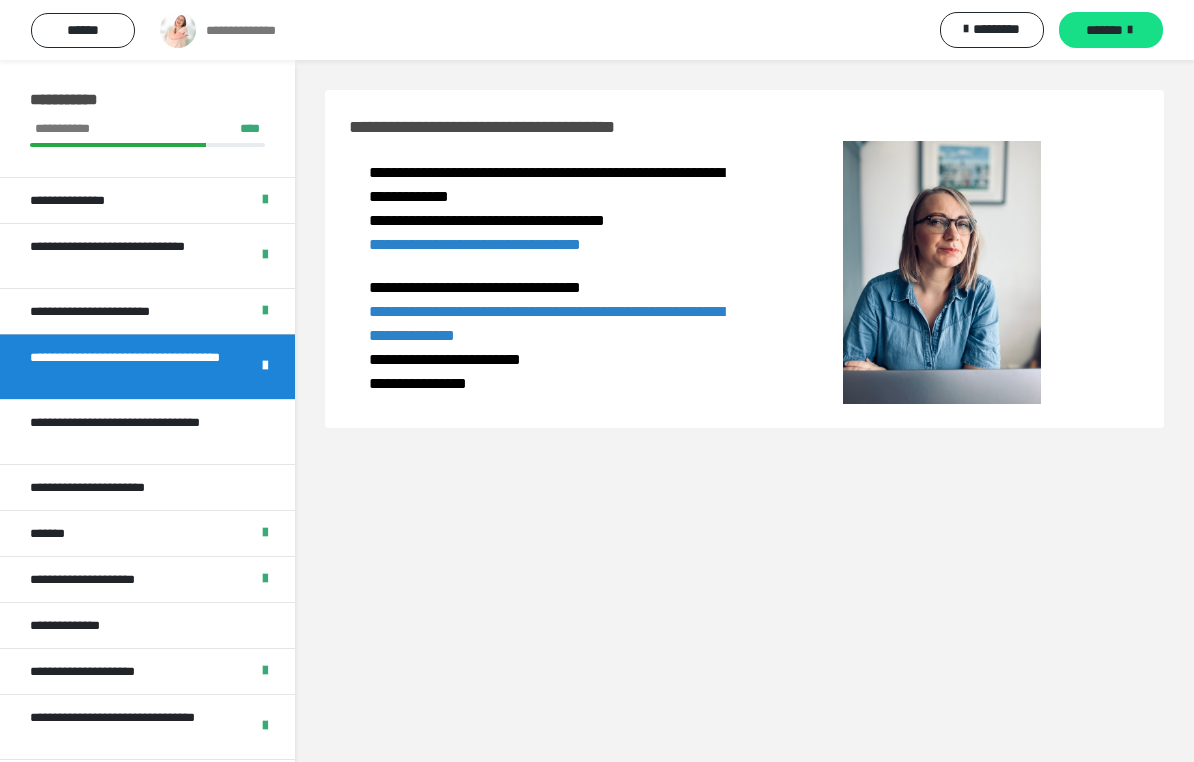 click on "**********" at bounding box center (139, 432) 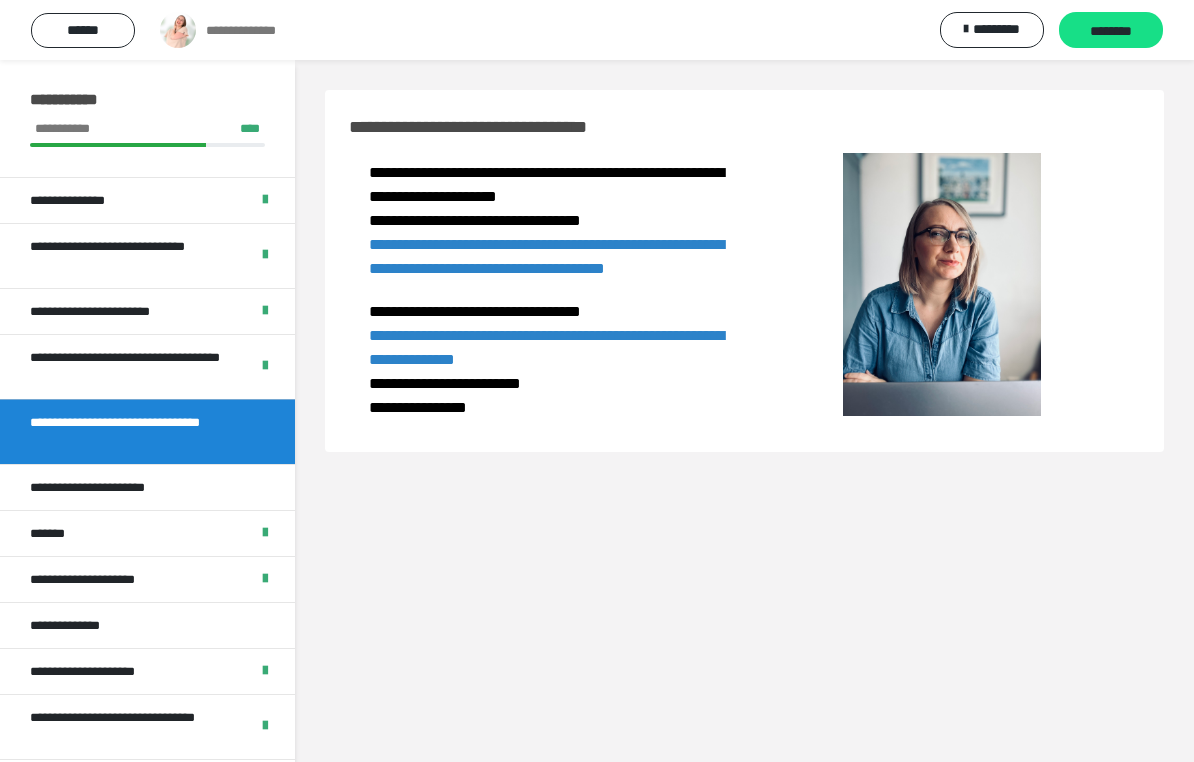 click on "********" at bounding box center [1111, 31] 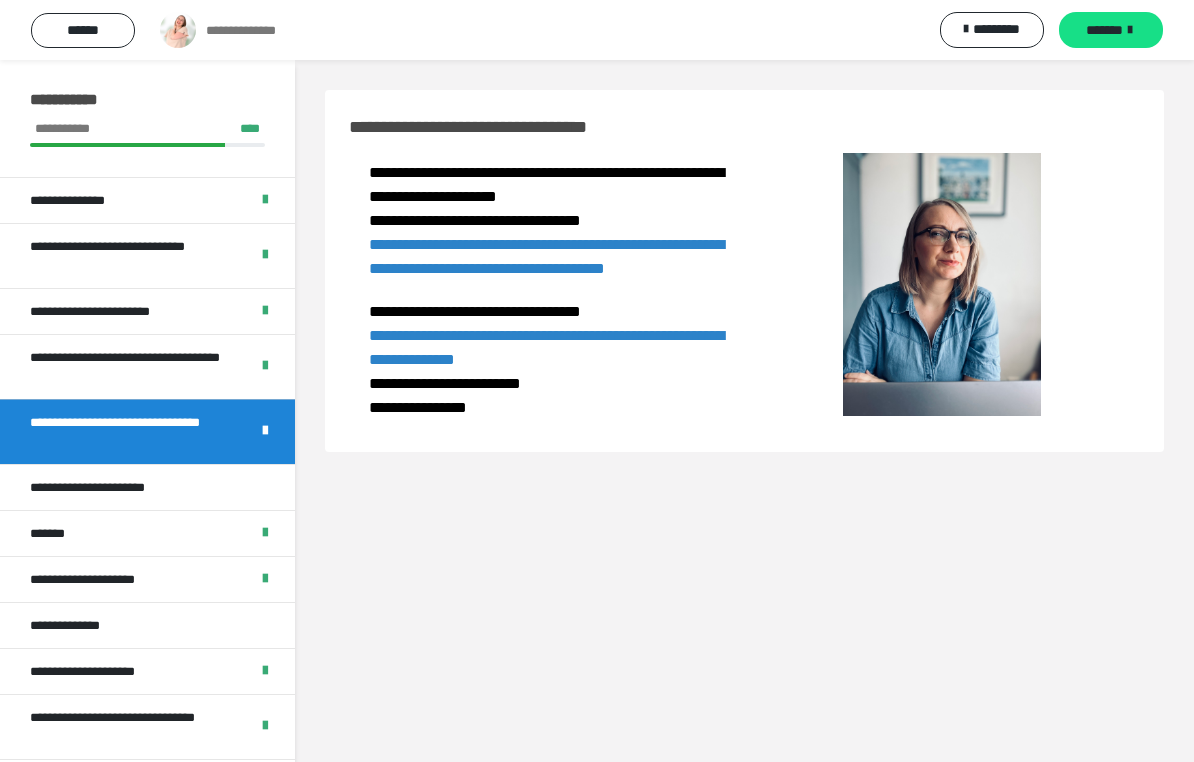 click on "**********" at bounding box center (110, 487) 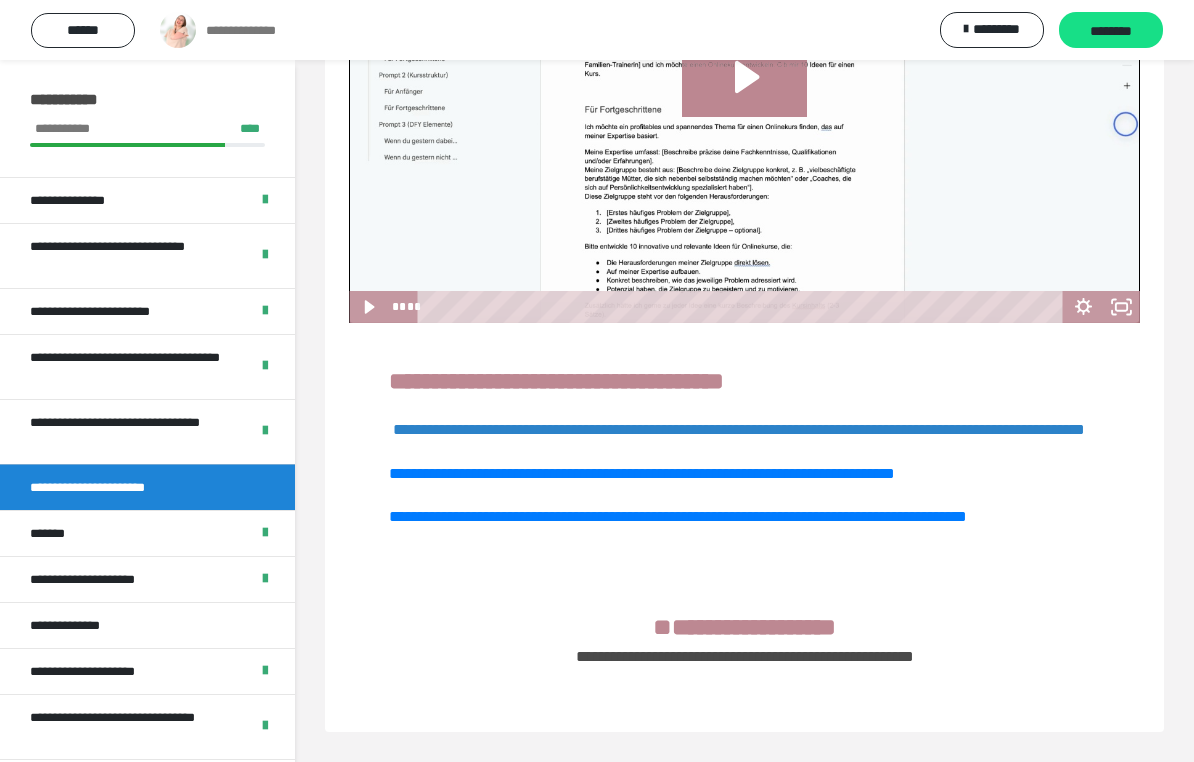 scroll, scrollTop: 513, scrollLeft: 0, axis: vertical 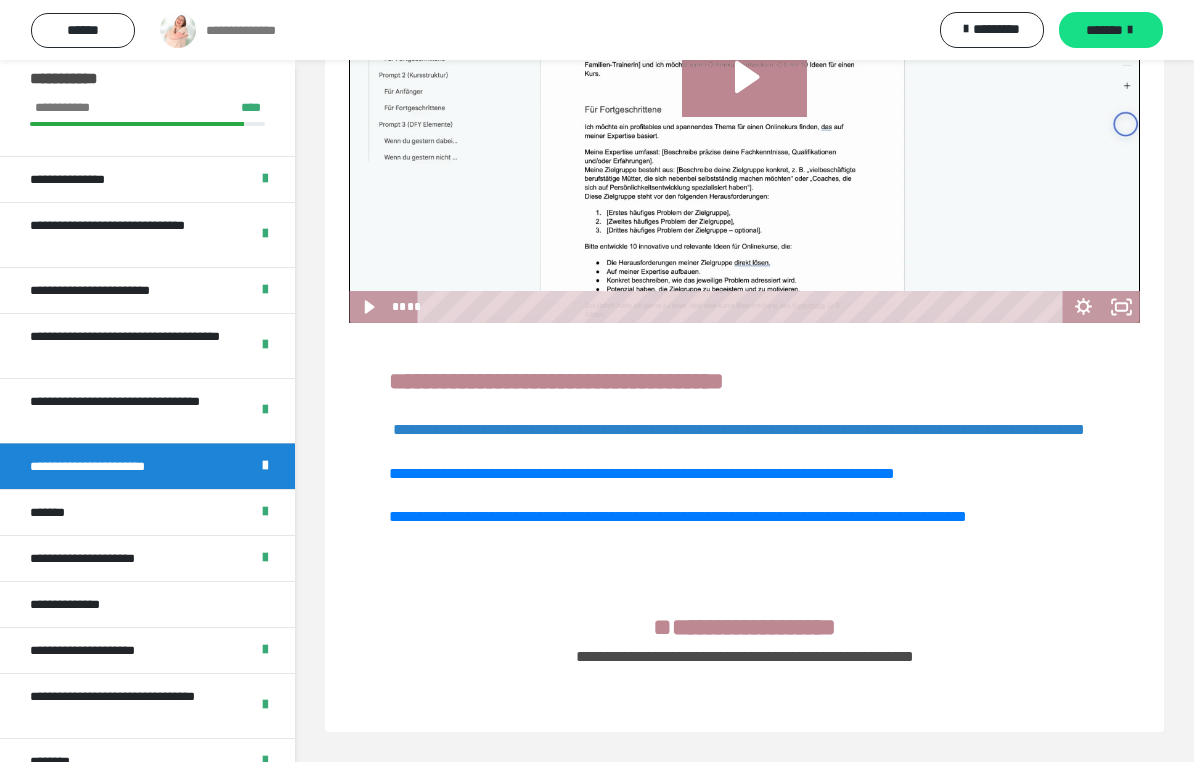 click on "*******" at bounding box center [147, 512] 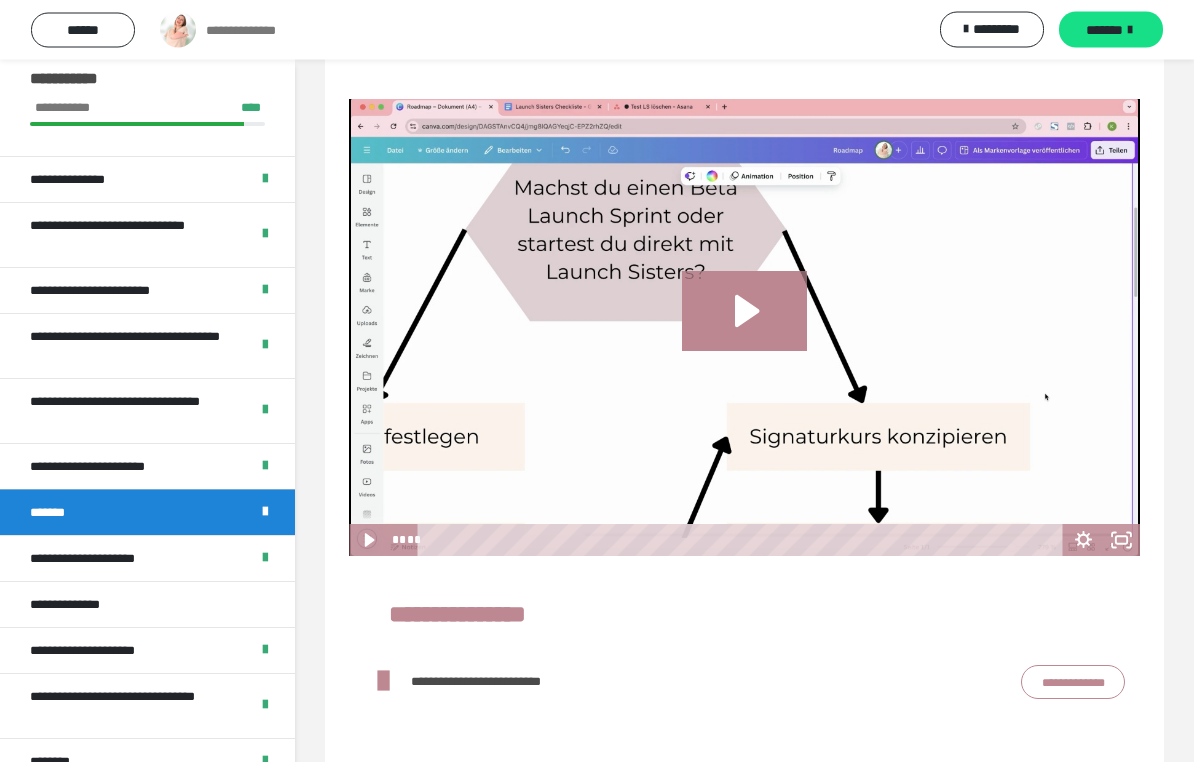 scroll, scrollTop: 196, scrollLeft: 0, axis: vertical 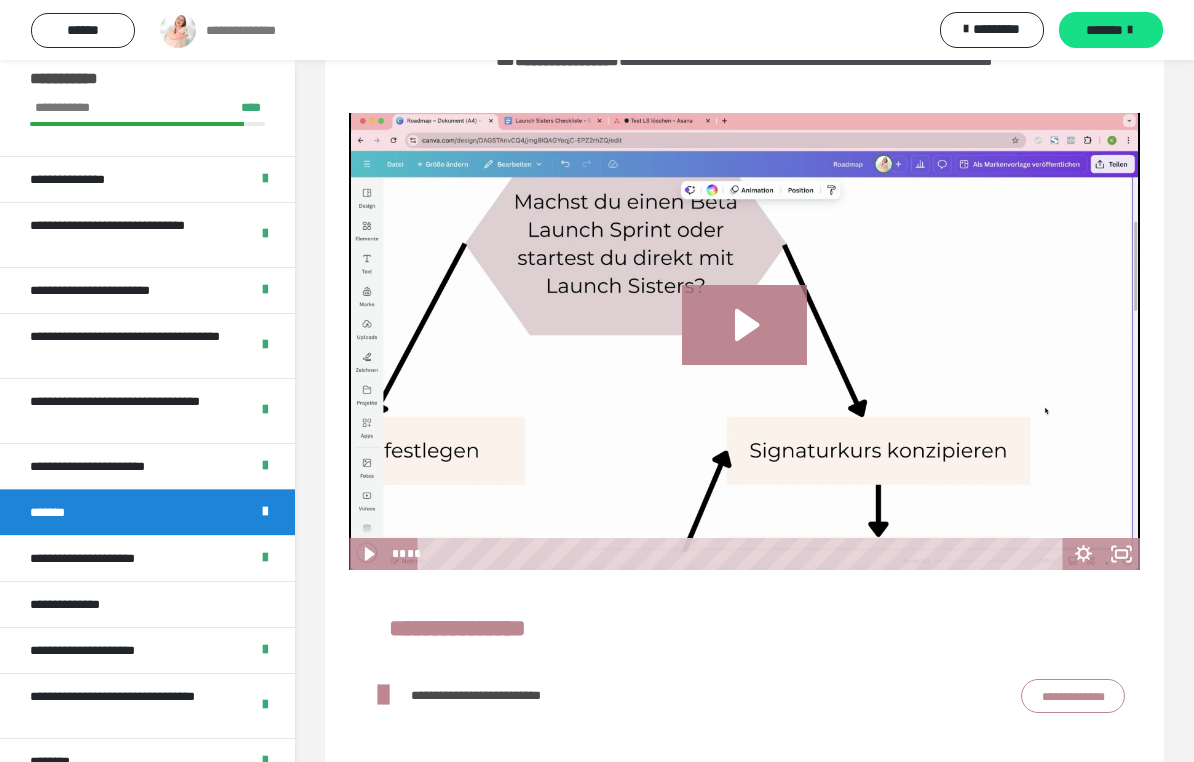 click 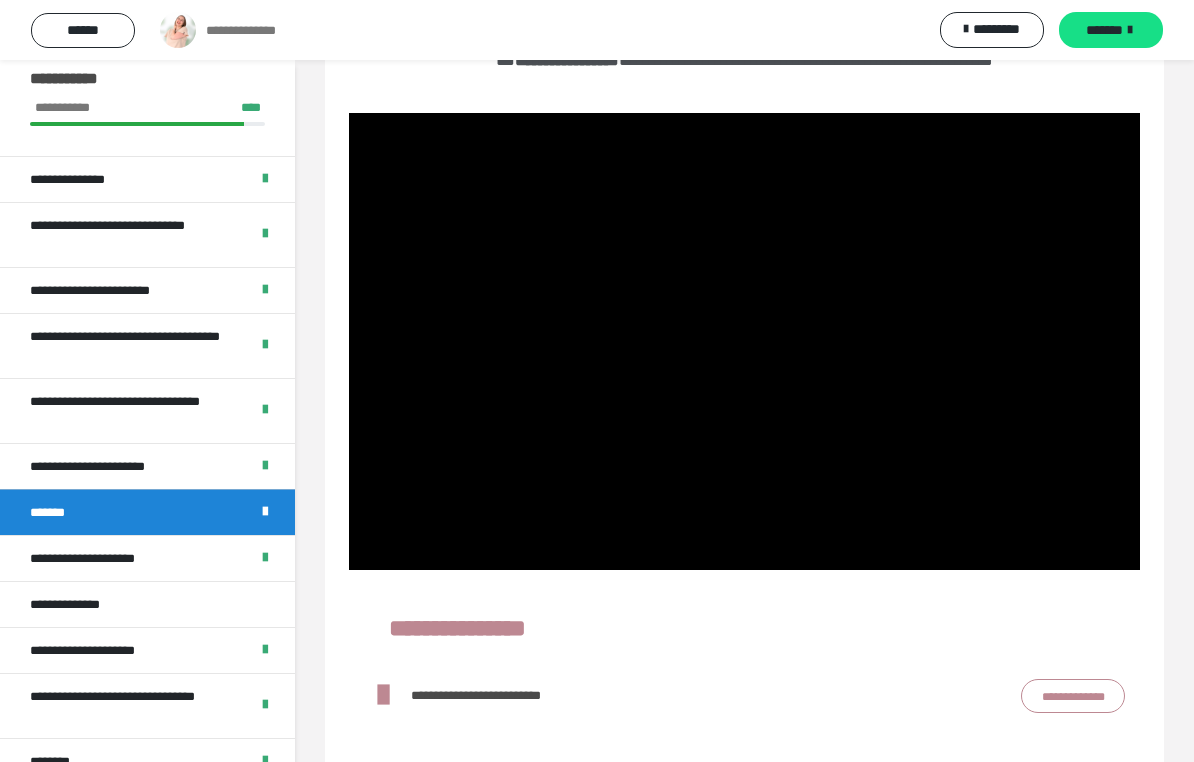click on "**********" at bounding box center (1073, 696) 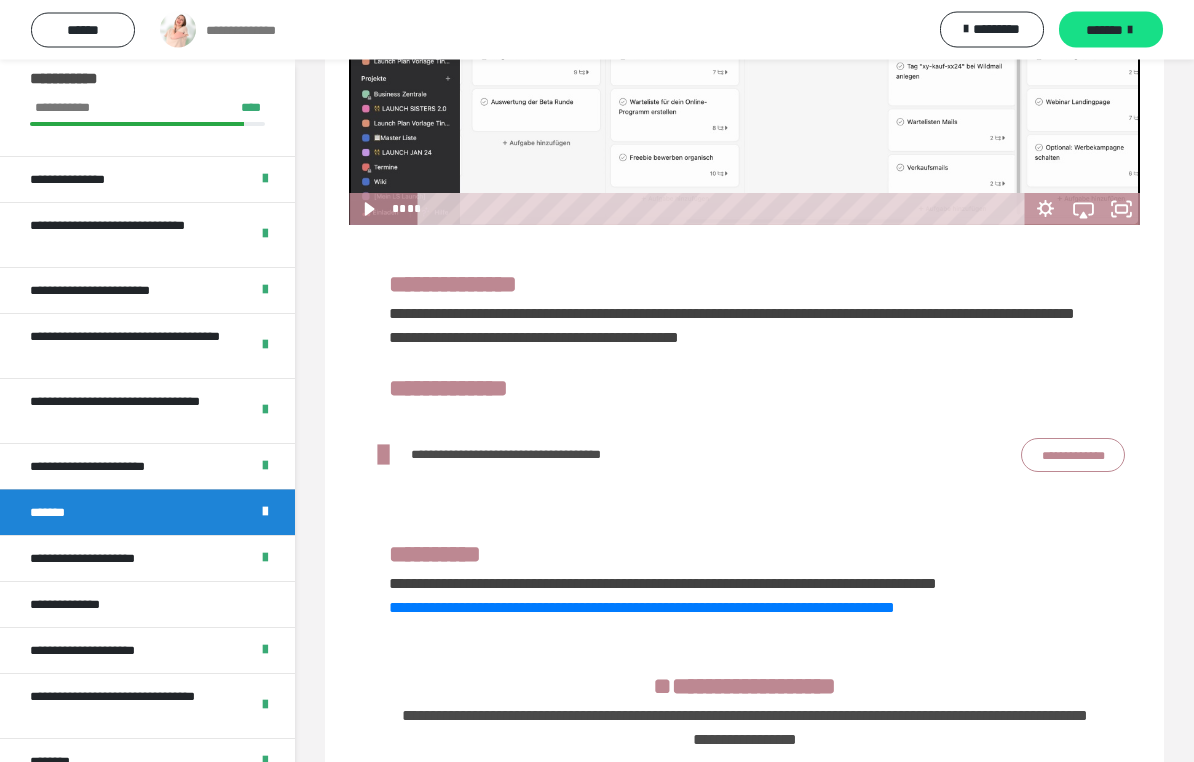 scroll, scrollTop: 1386, scrollLeft: 0, axis: vertical 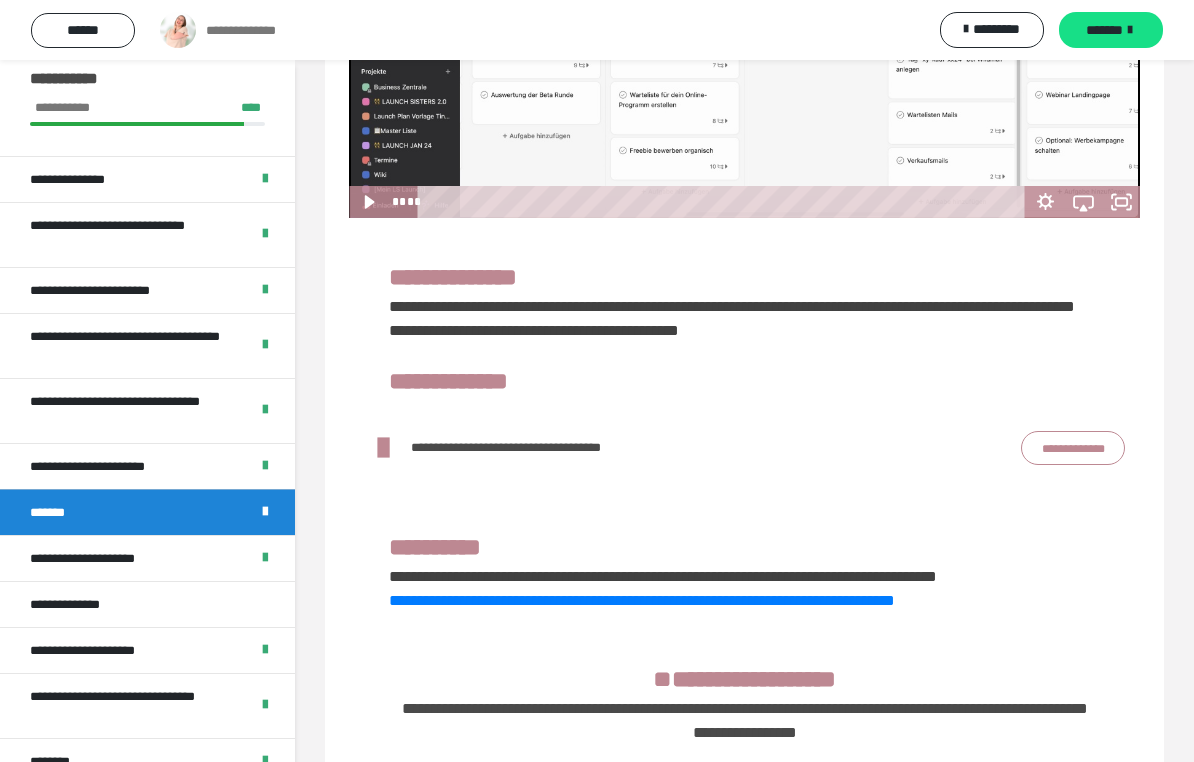 click on "**********" at bounding box center [1073, 448] 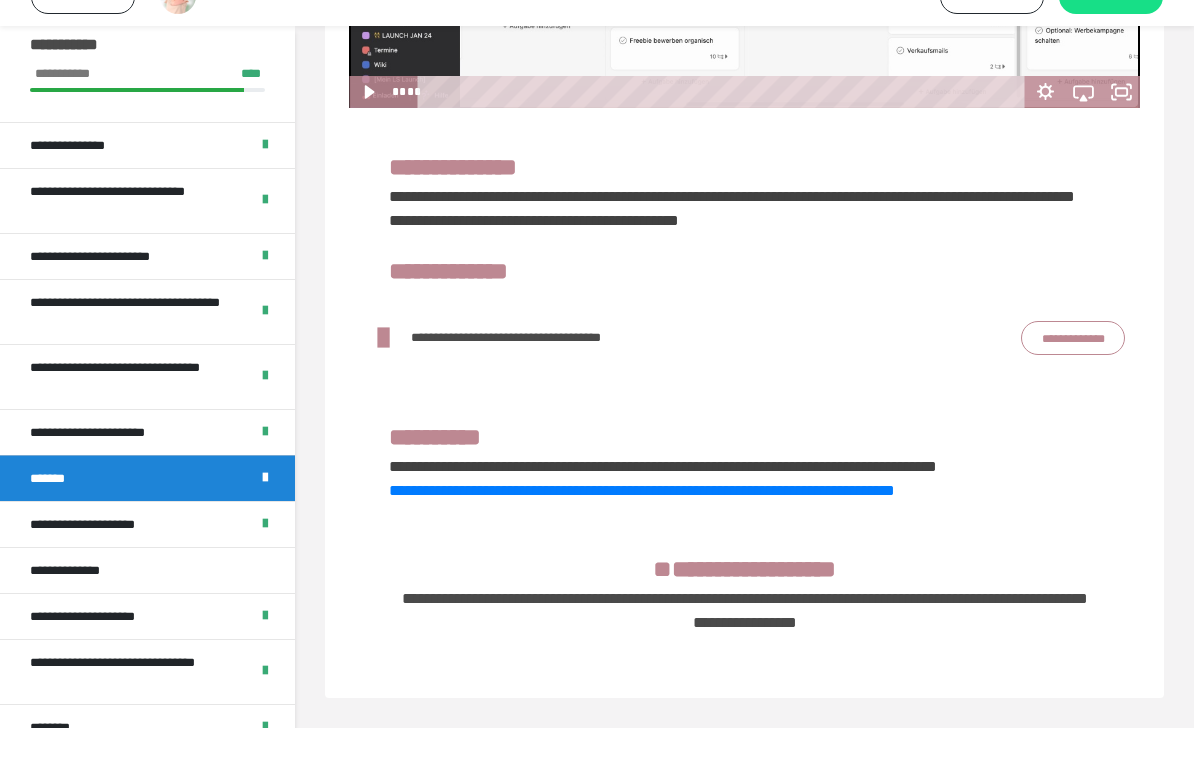 scroll, scrollTop: 1486, scrollLeft: 0, axis: vertical 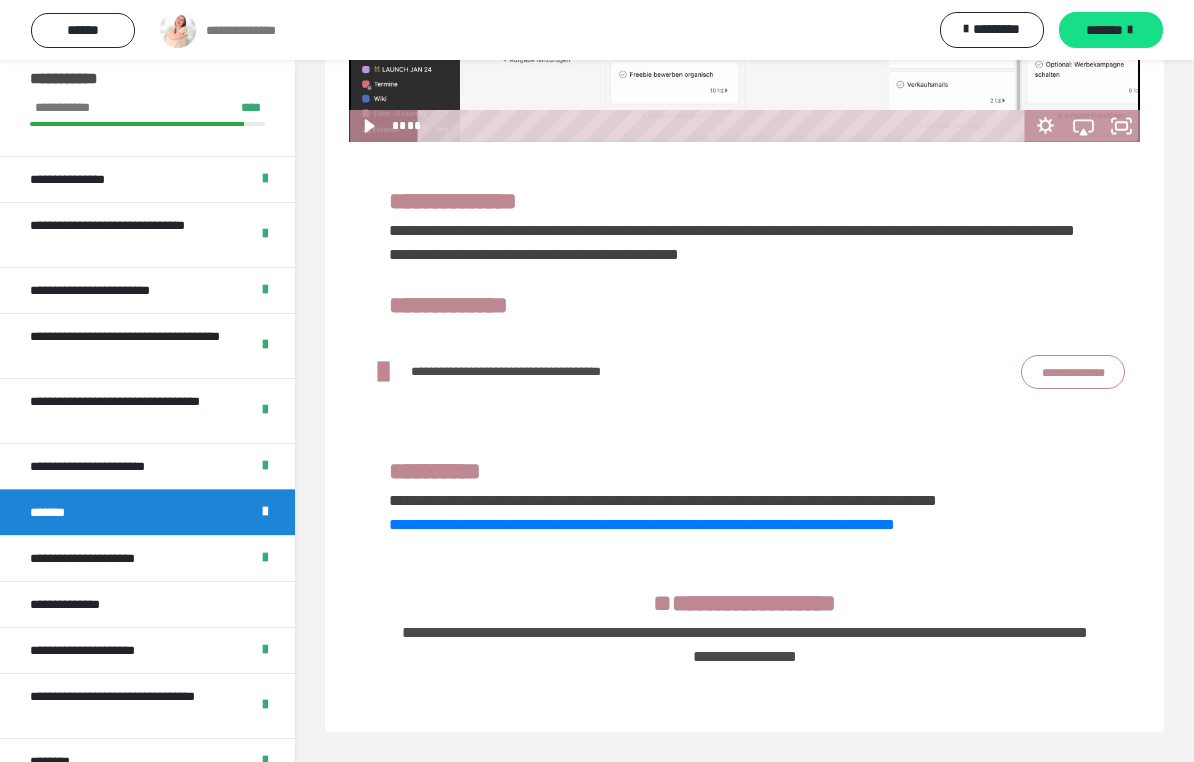click on "**********" at bounding box center [101, 558] 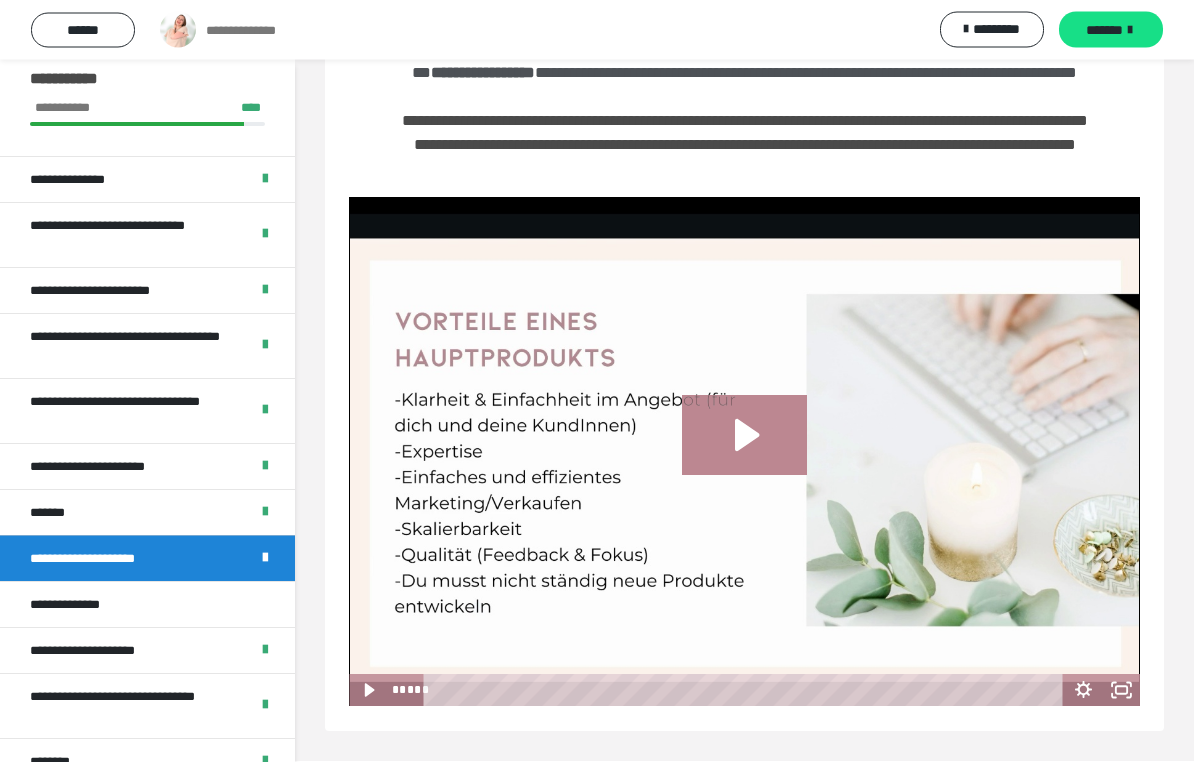 scroll, scrollTop: 204, scrollLeft: 0, axis: vertical 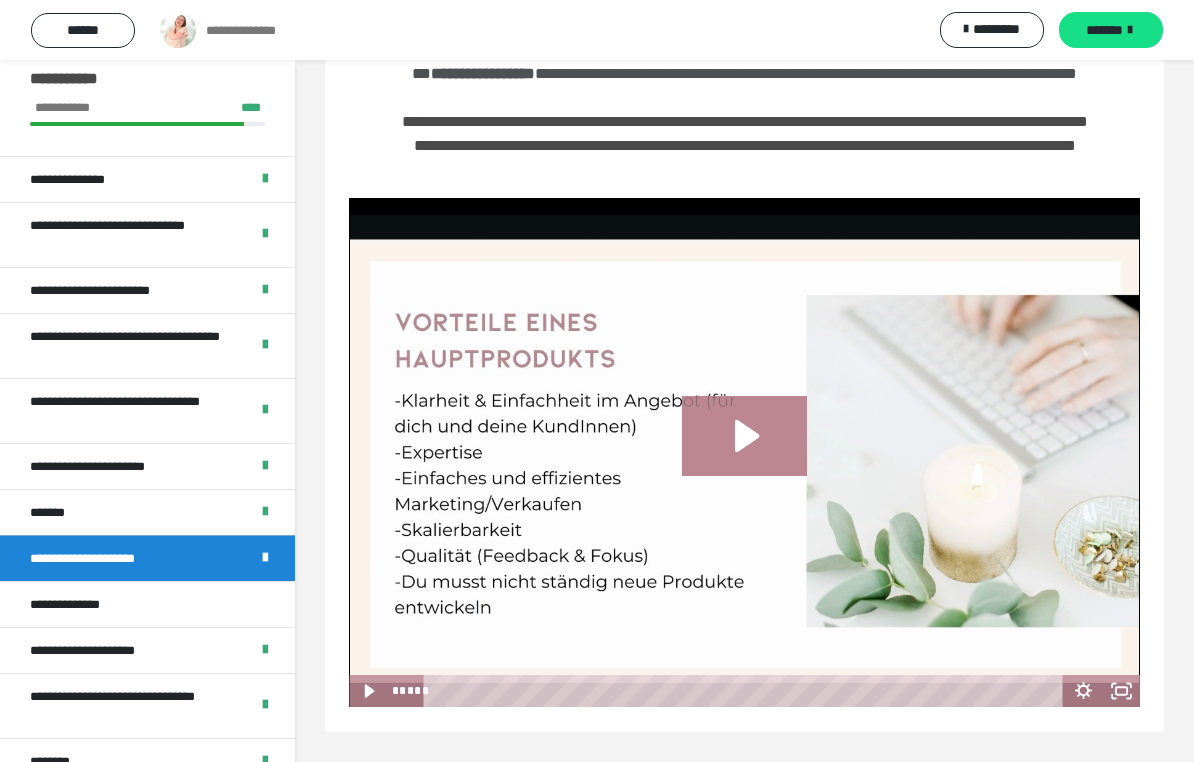 click 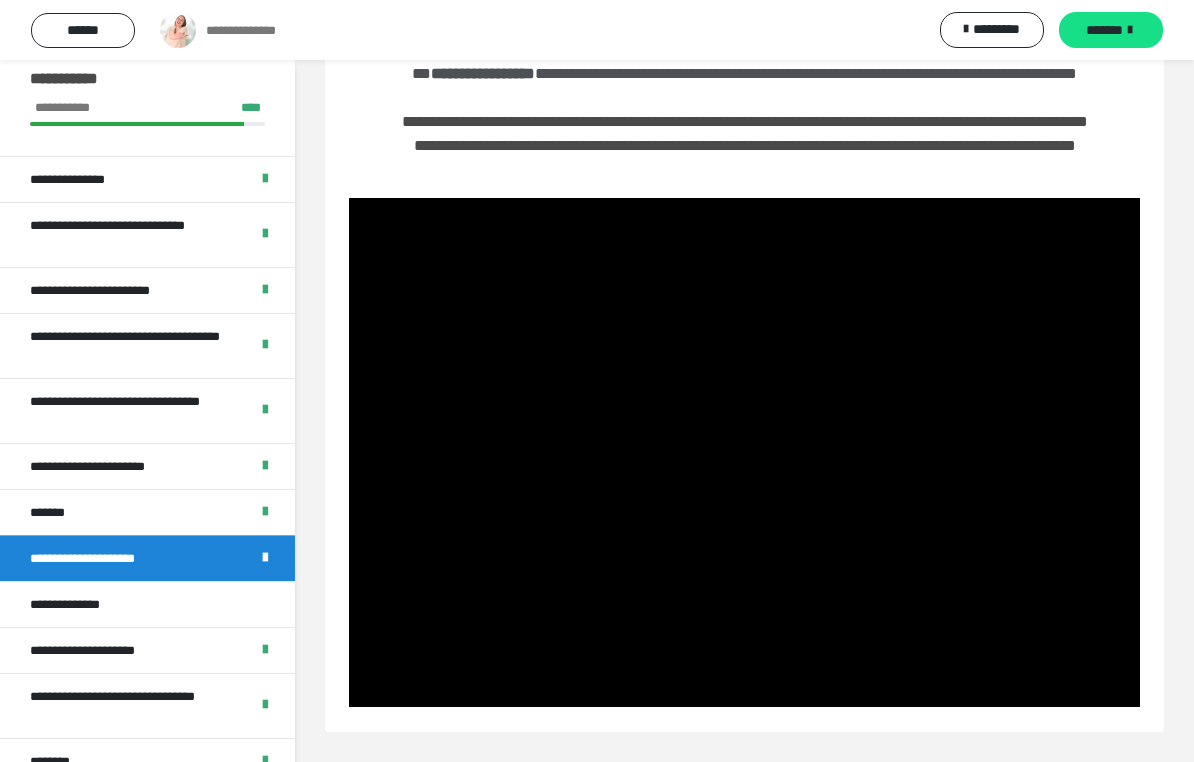 click at bounding box center (744, 452) 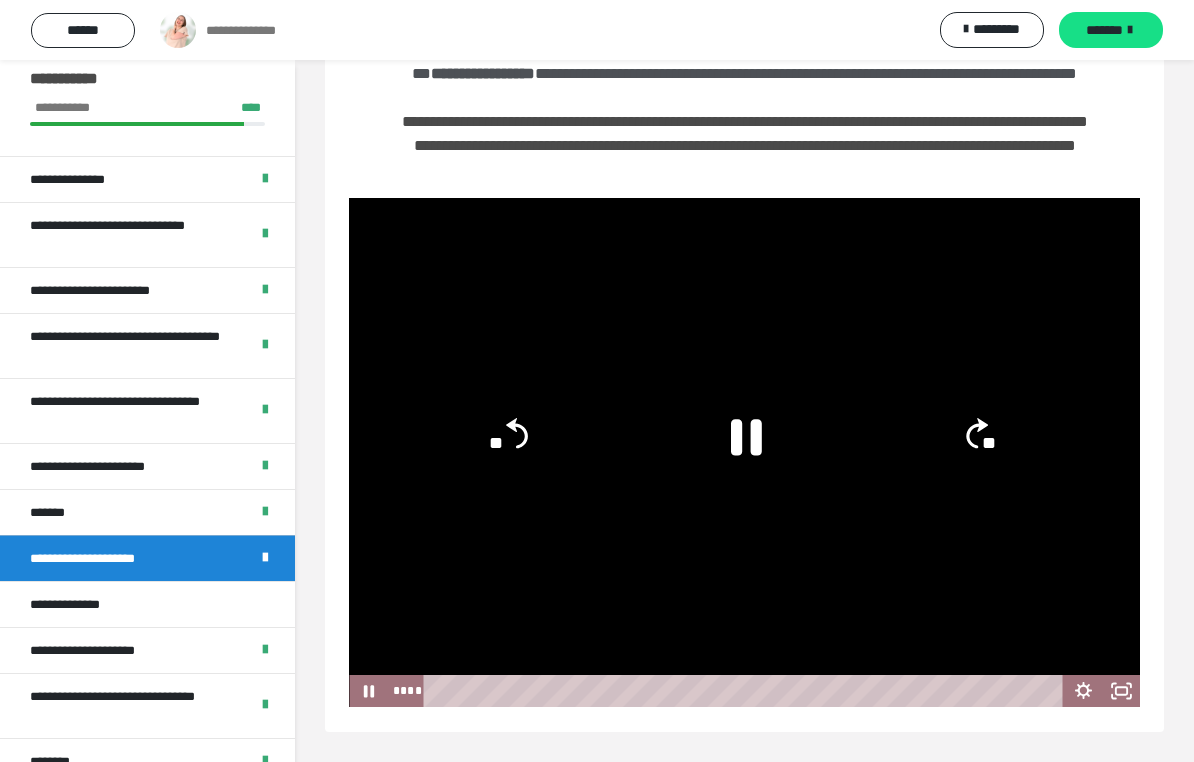 click 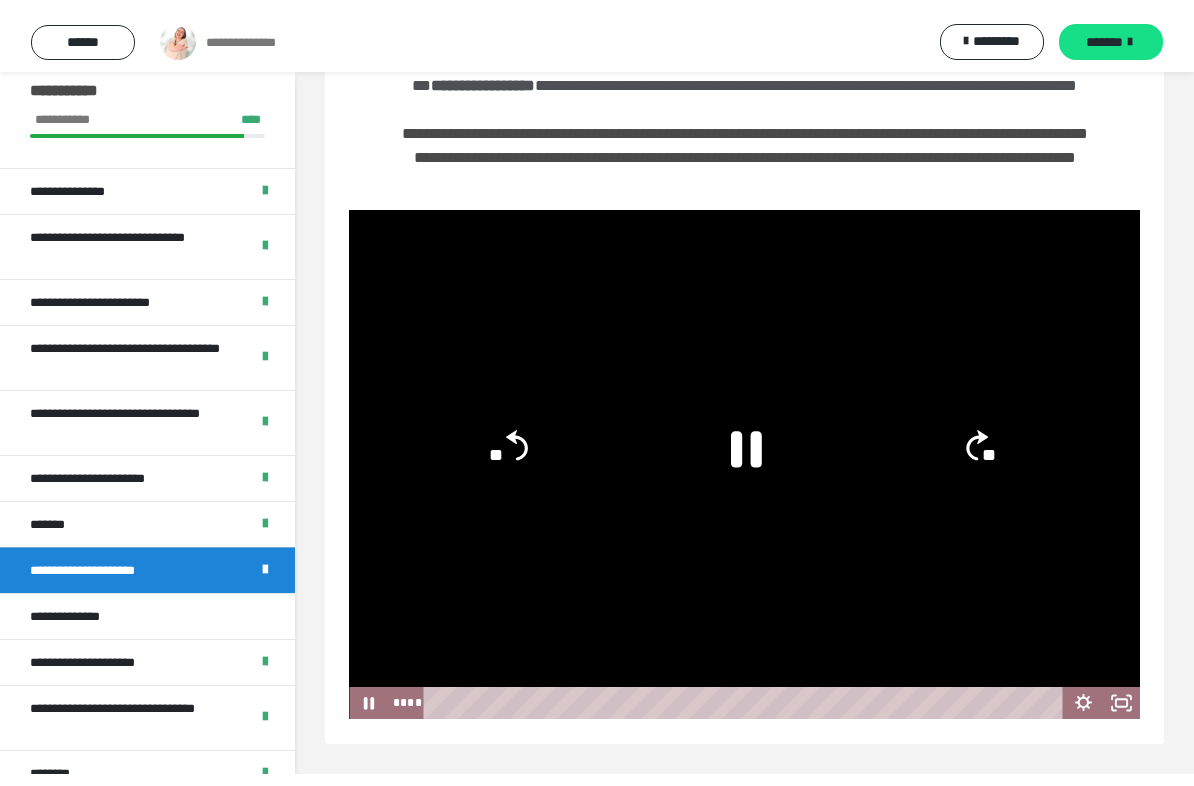 scroll, scrollTop: 180, scrollLeft: 0, axis: vertical 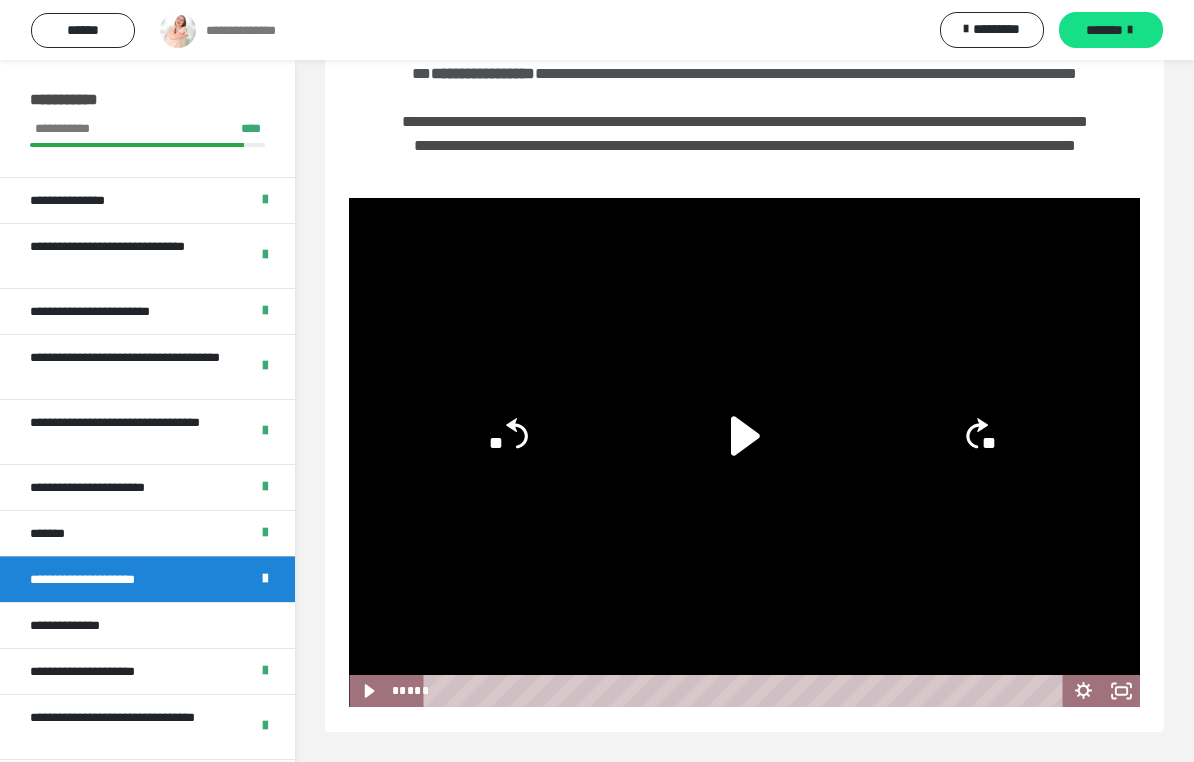 click on "*******" at bounding box center (1104, 30) 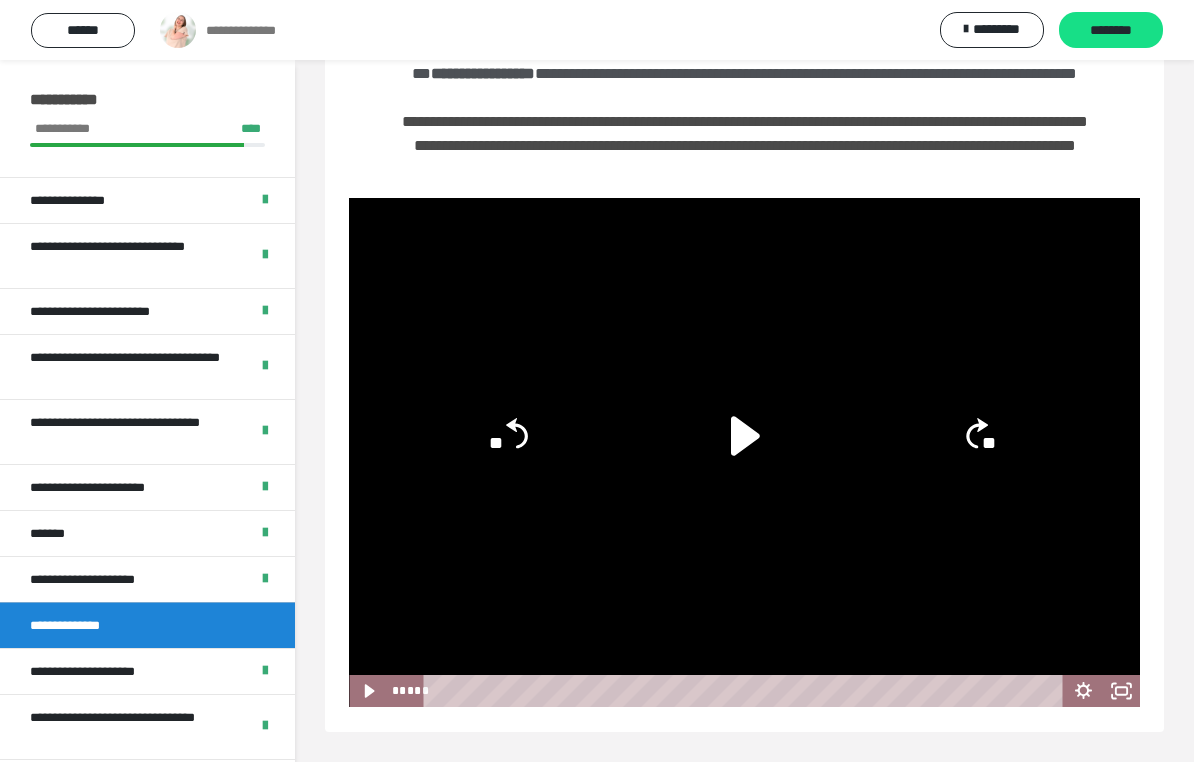 scroll, scrollTop: 60, scrollLeft: 0, axis: vertical 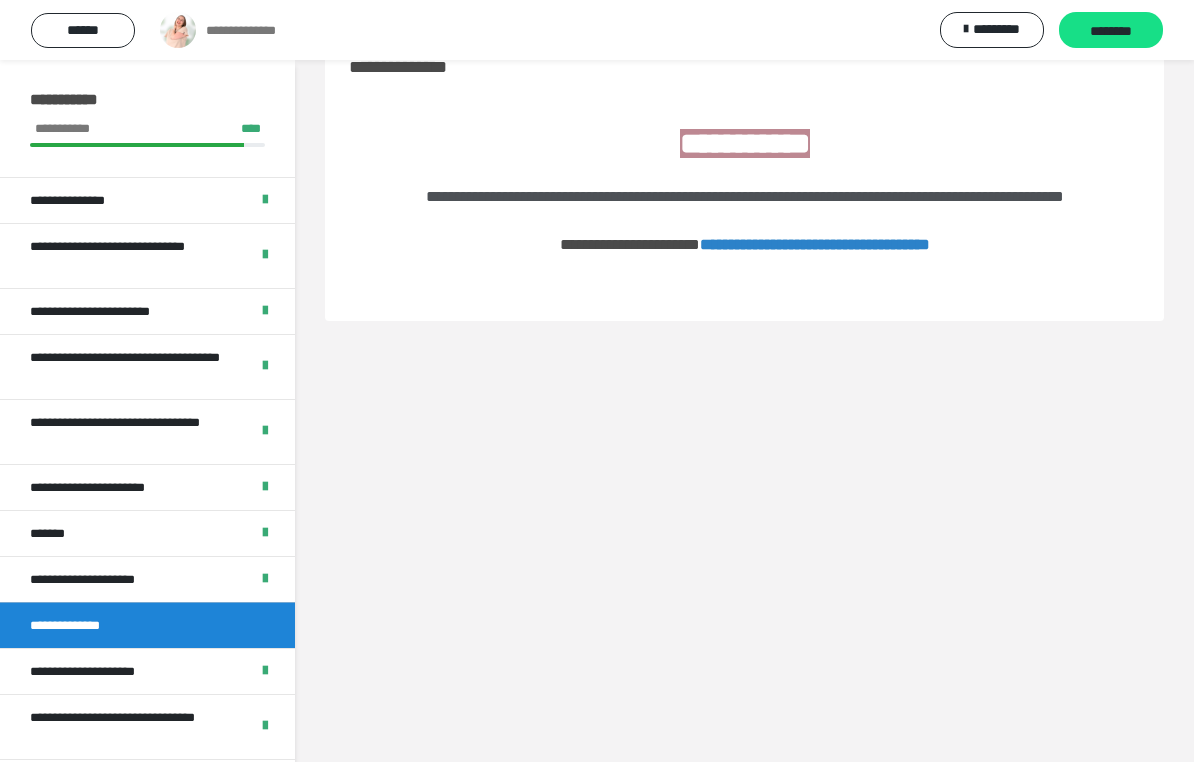click on "********" at bounding box center (1111, 31) 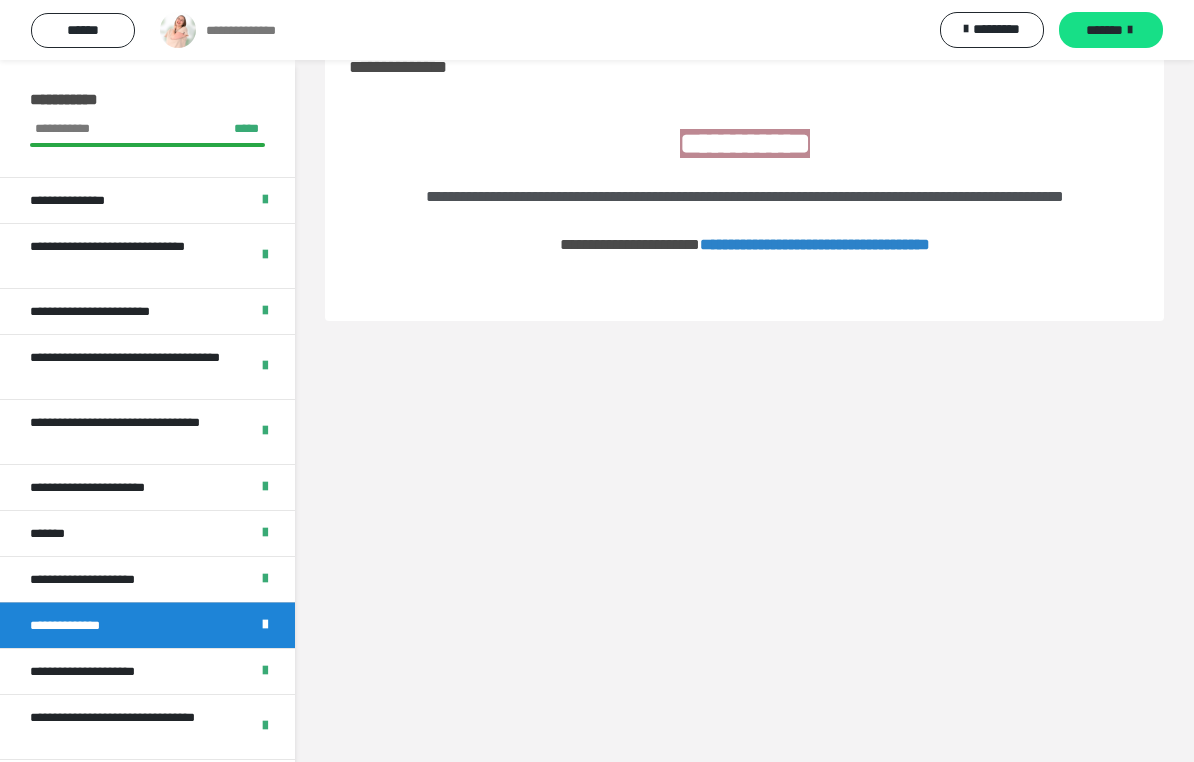 click on "*******" at bounding box center (1111, 30) 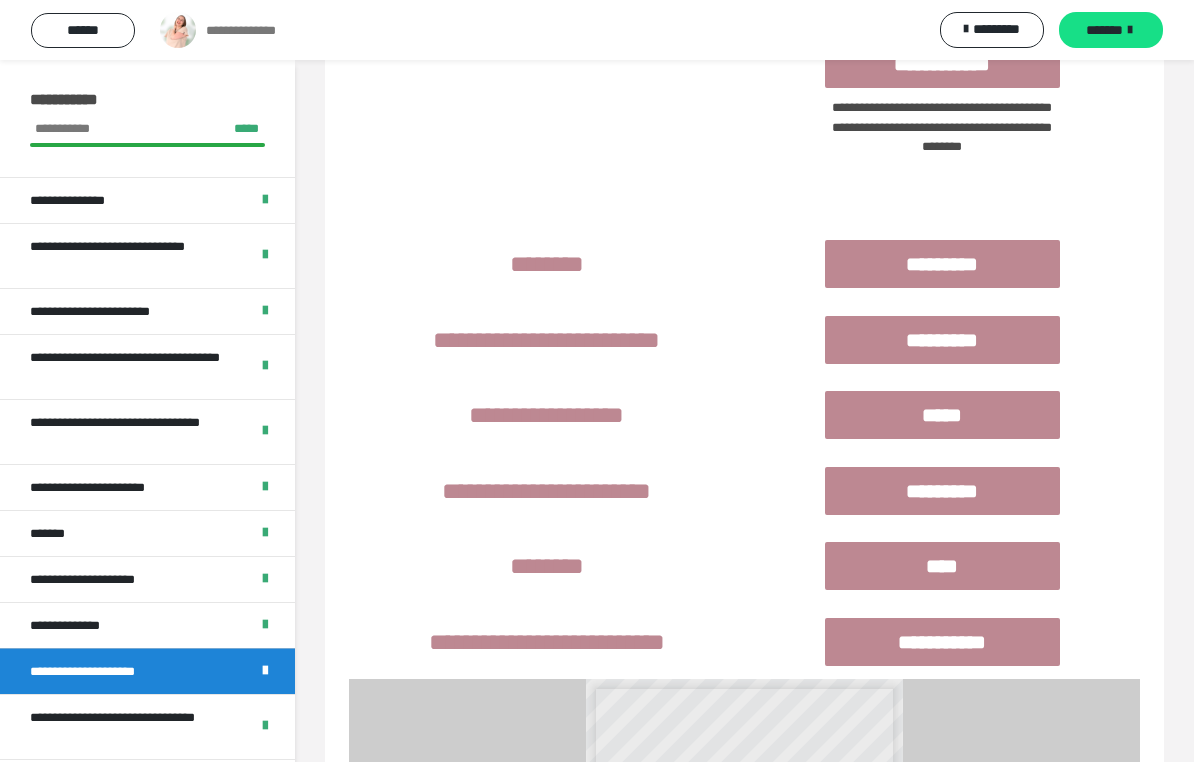 scroll, scrollTop: 881, scrollLeft: 0, axis: vertical 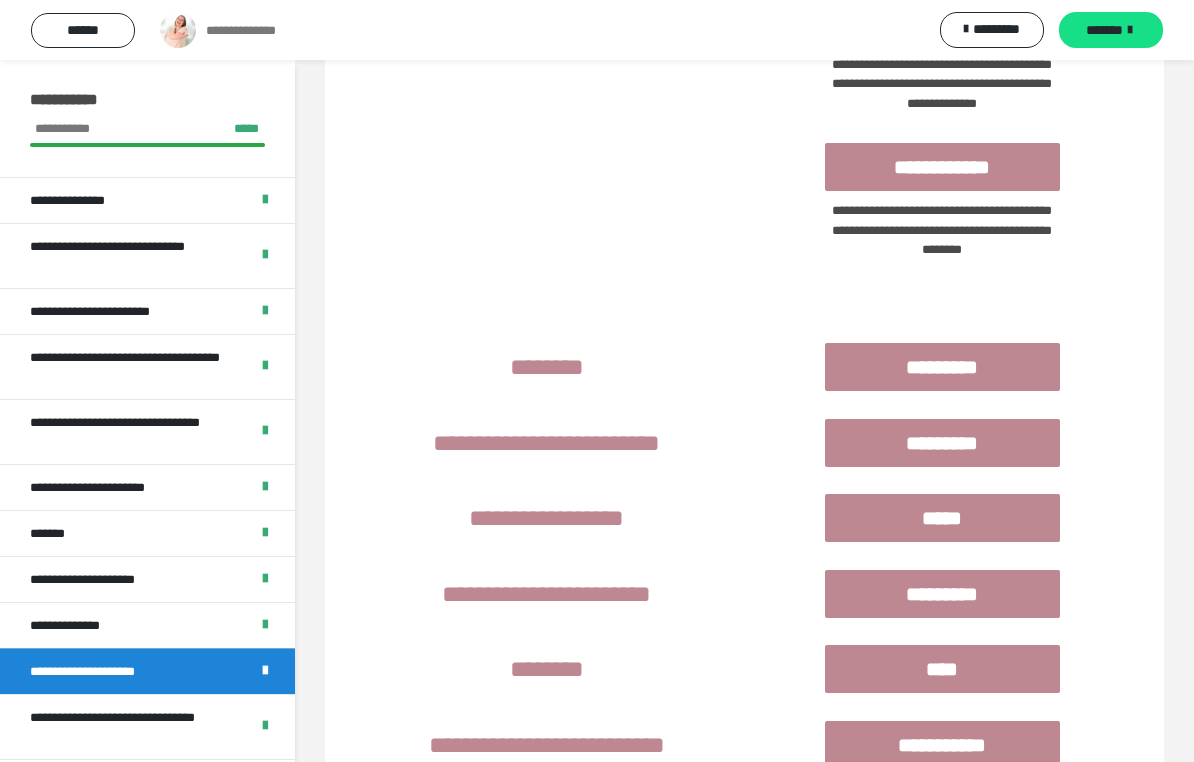 click on "**********" at bounding box center [942, 167] 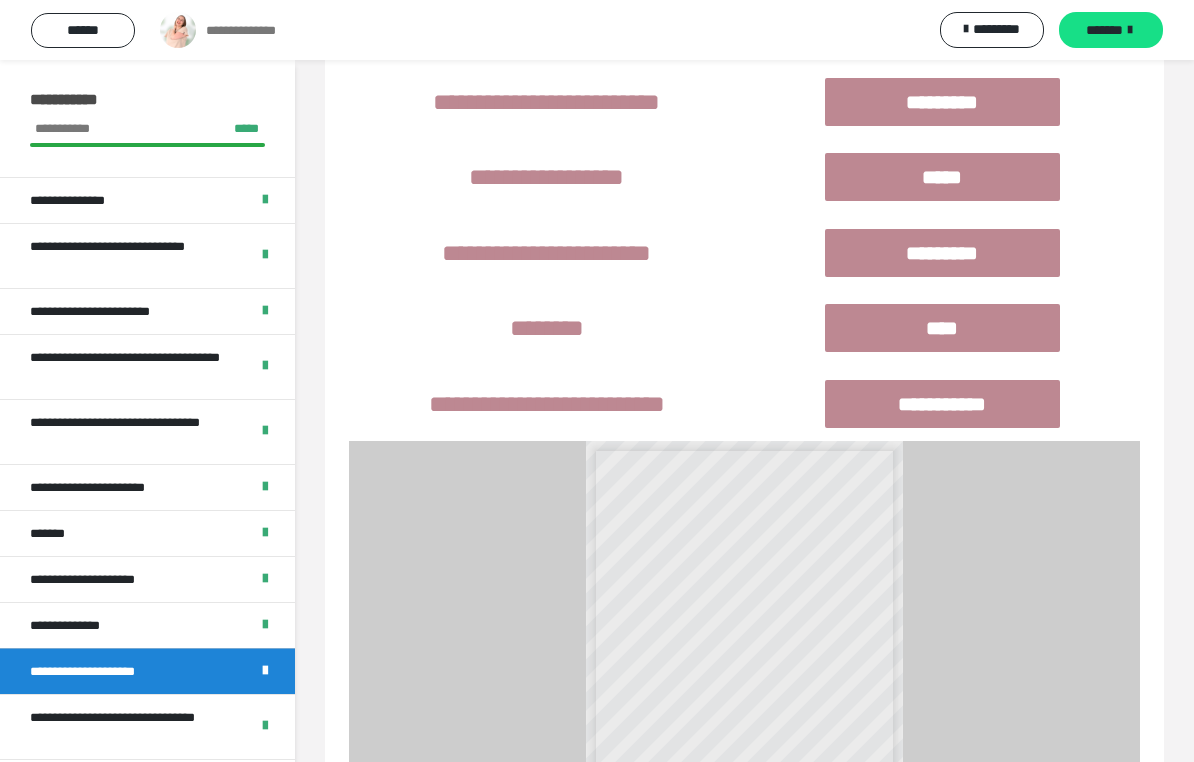 scroll, scrollTop: 1223, scrollLeft: 0, axis: vertical 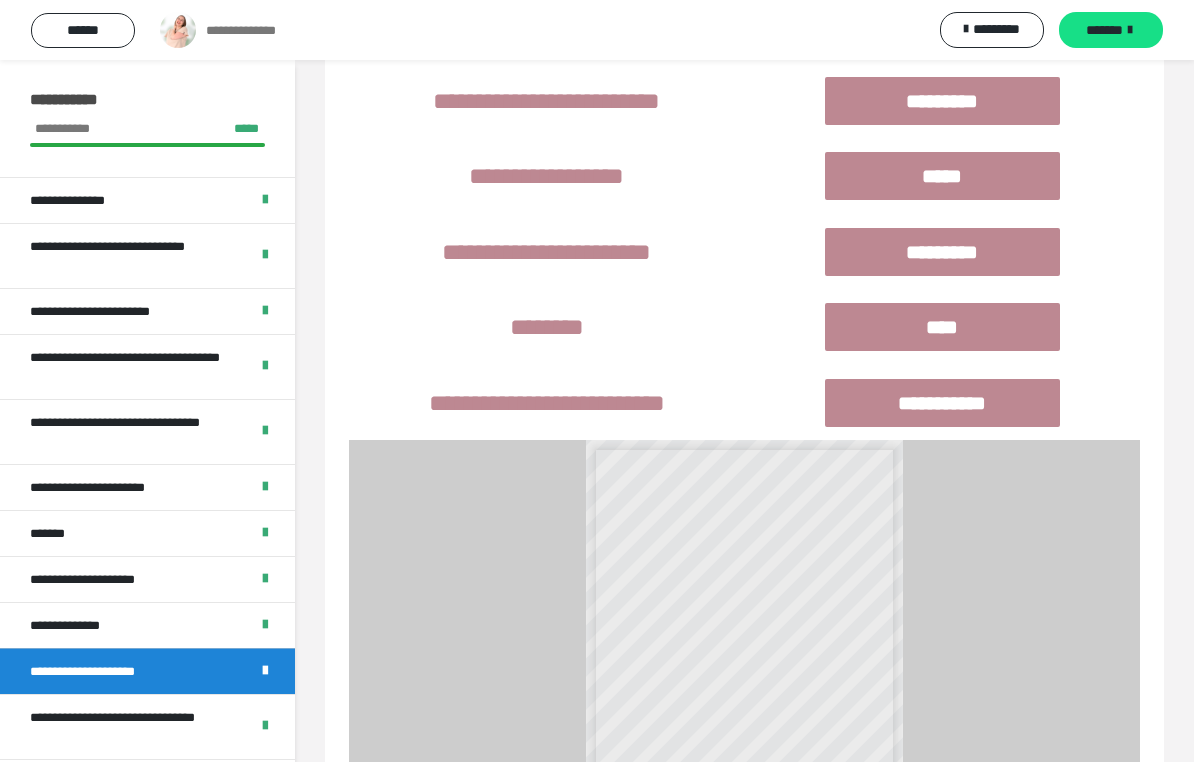 click on "*******" at bounding box center (1111, 30) 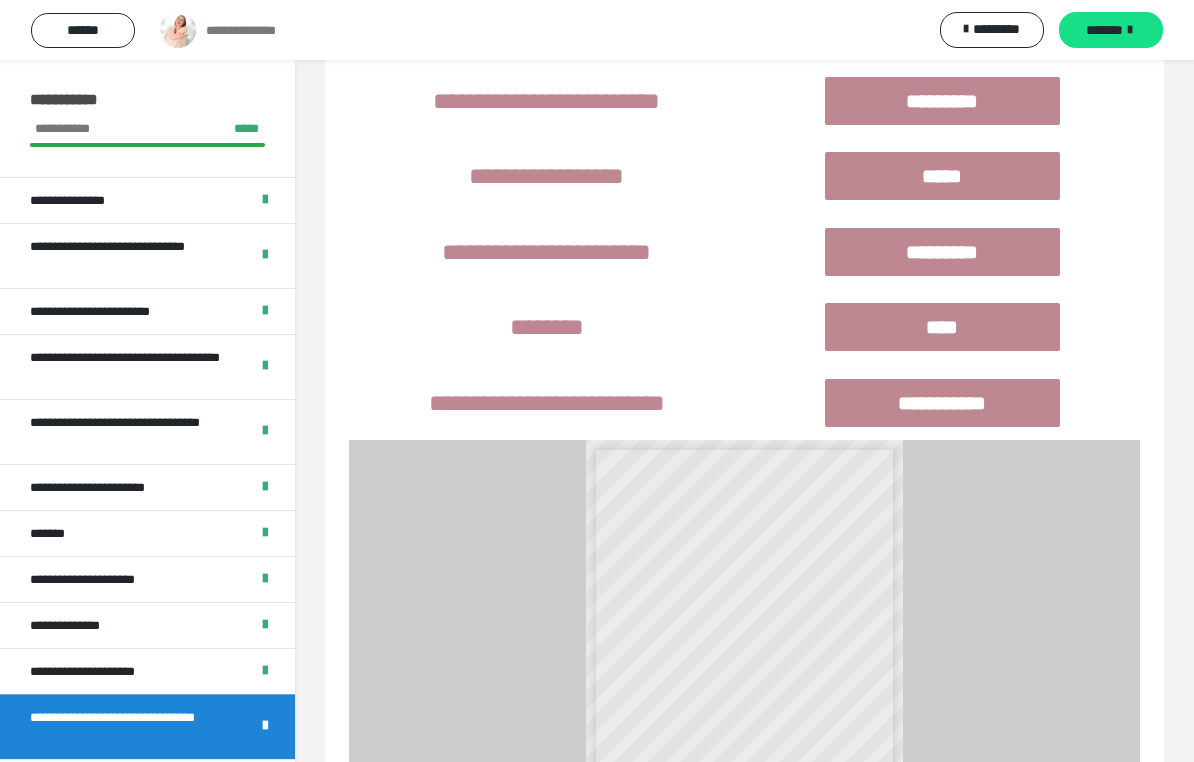 scroll, scrollTop: 60, scrollLeft: 0, axis: vertical 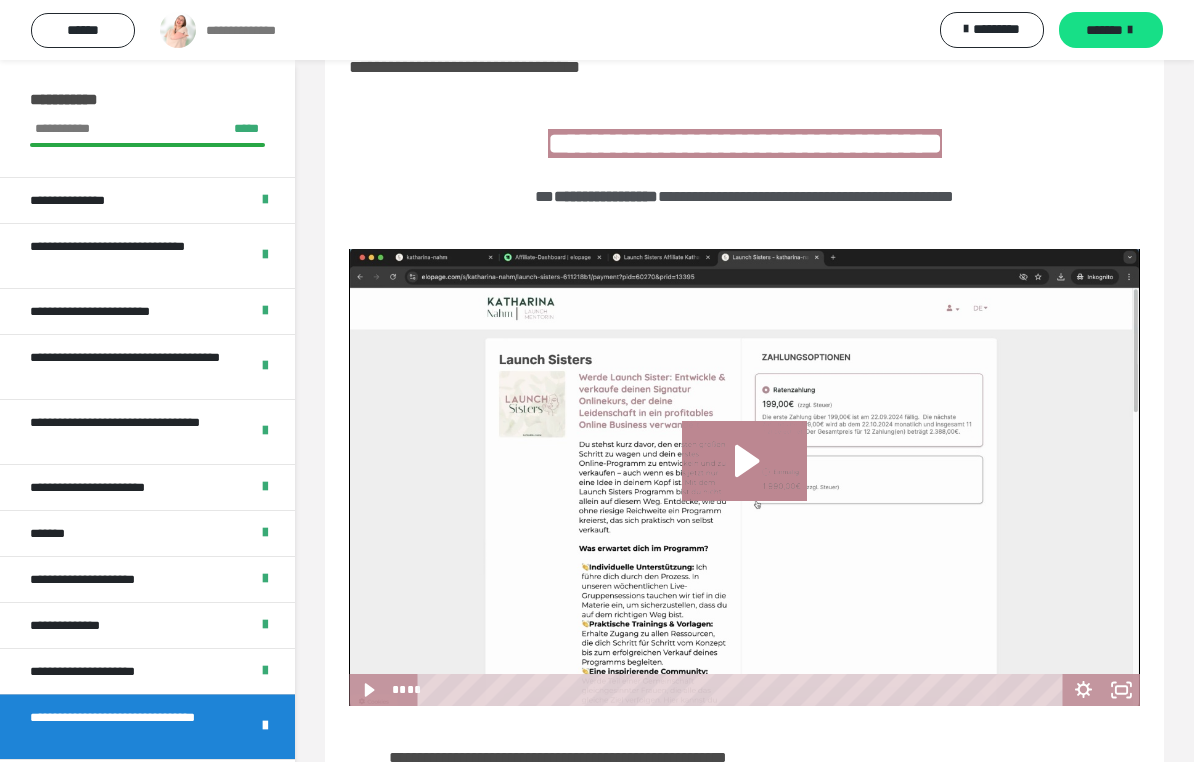 click on "*******" at bounding box center (1111, 30) 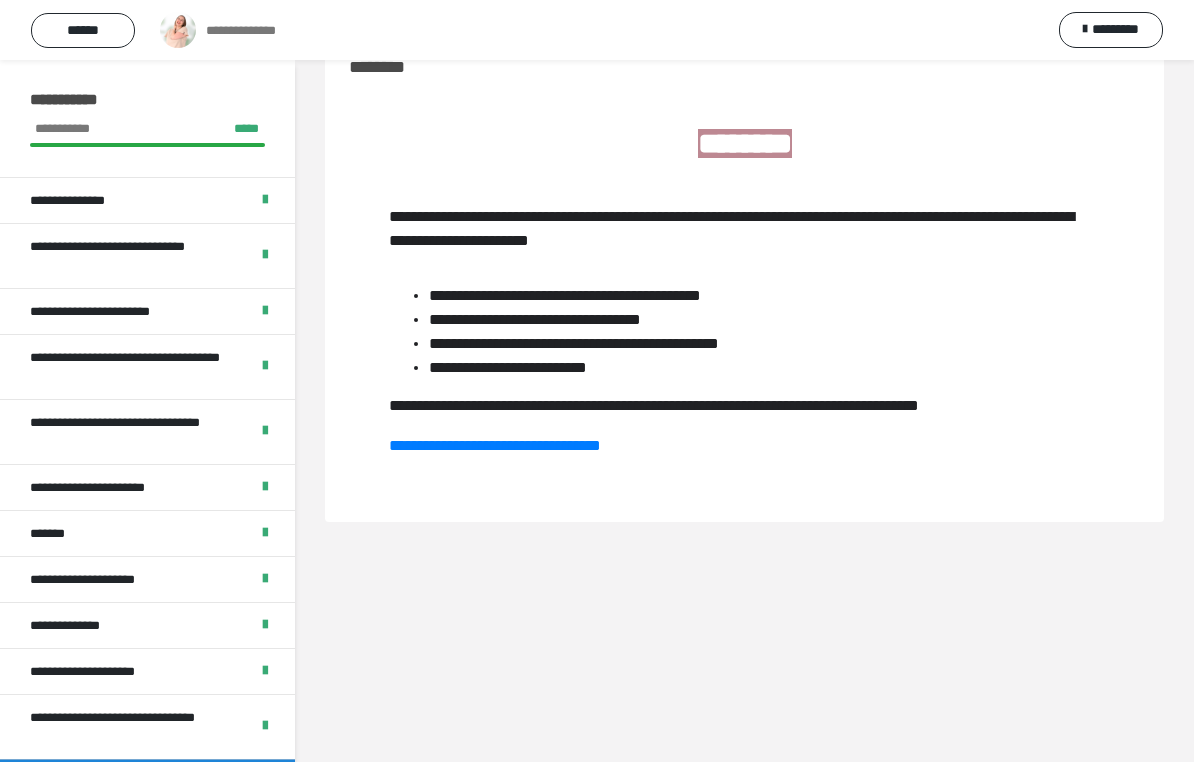 click on "*********" at bounding box center [1115, 29] 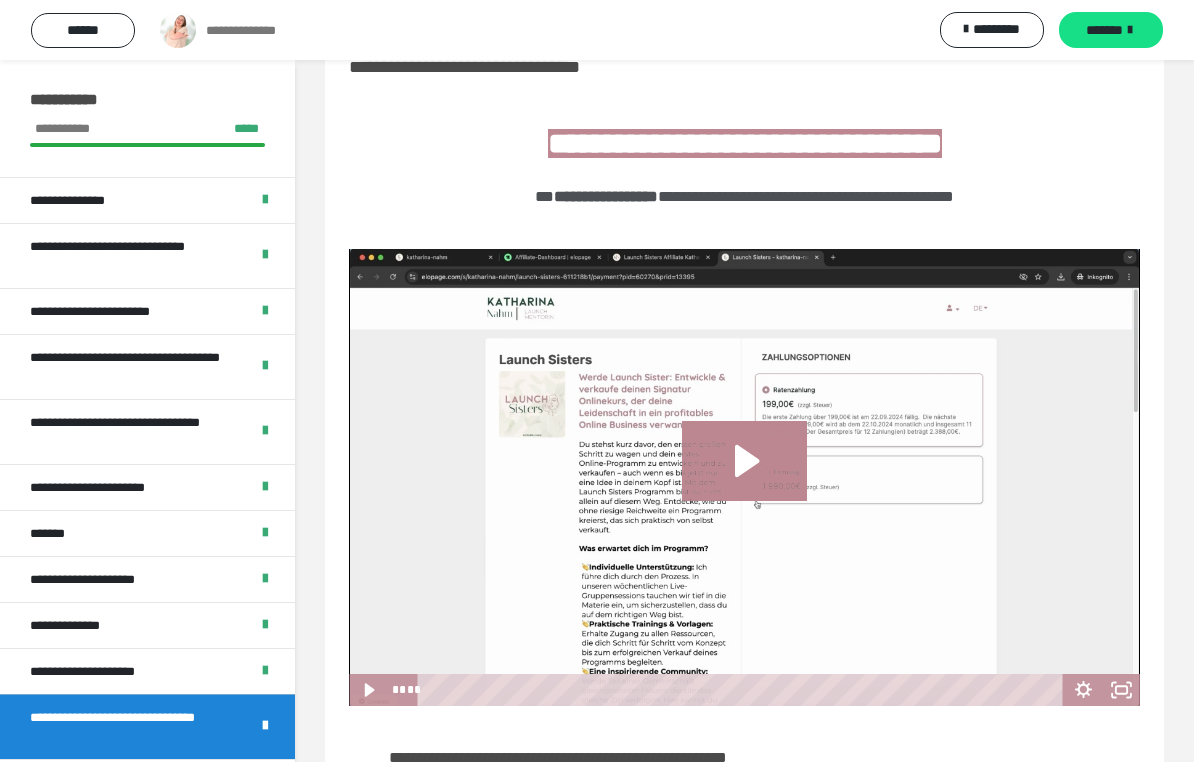 click on "*******" at bounding box center [1111, 30] 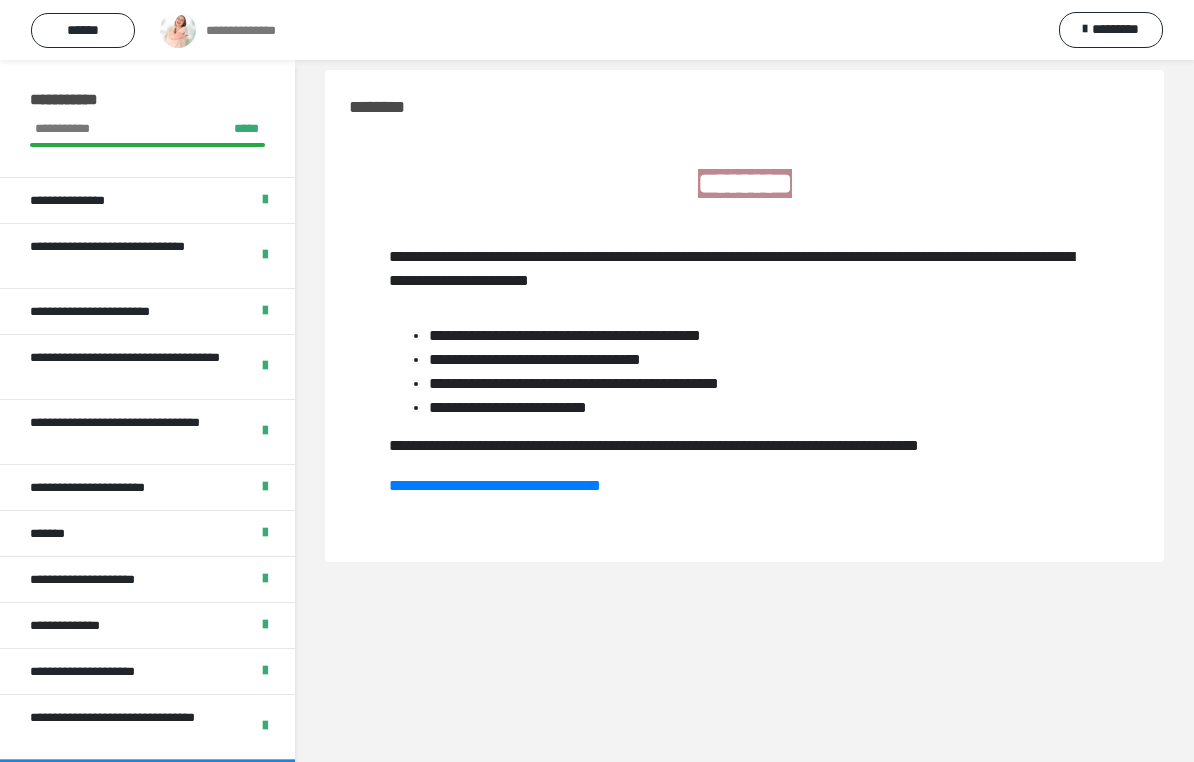 scroll, scrollTop: 0, scrollLeft: 0, axis: both 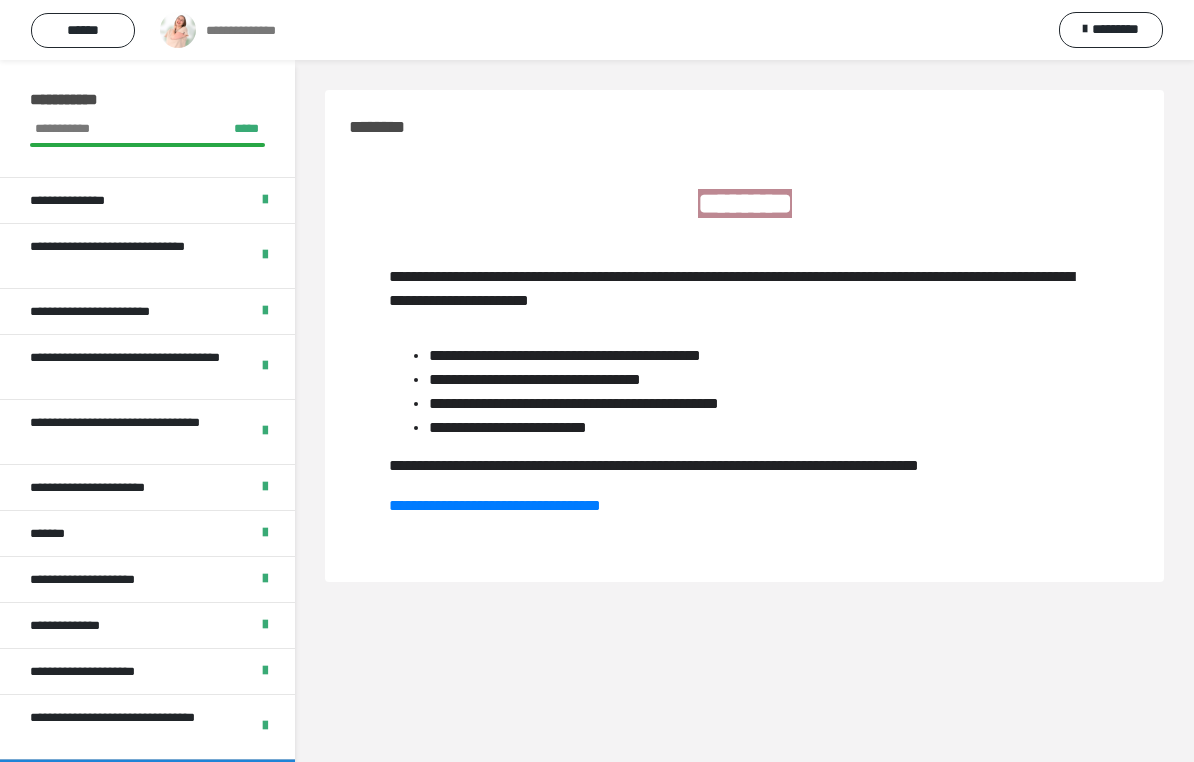 click on "******" at bounding box center (83, 30) 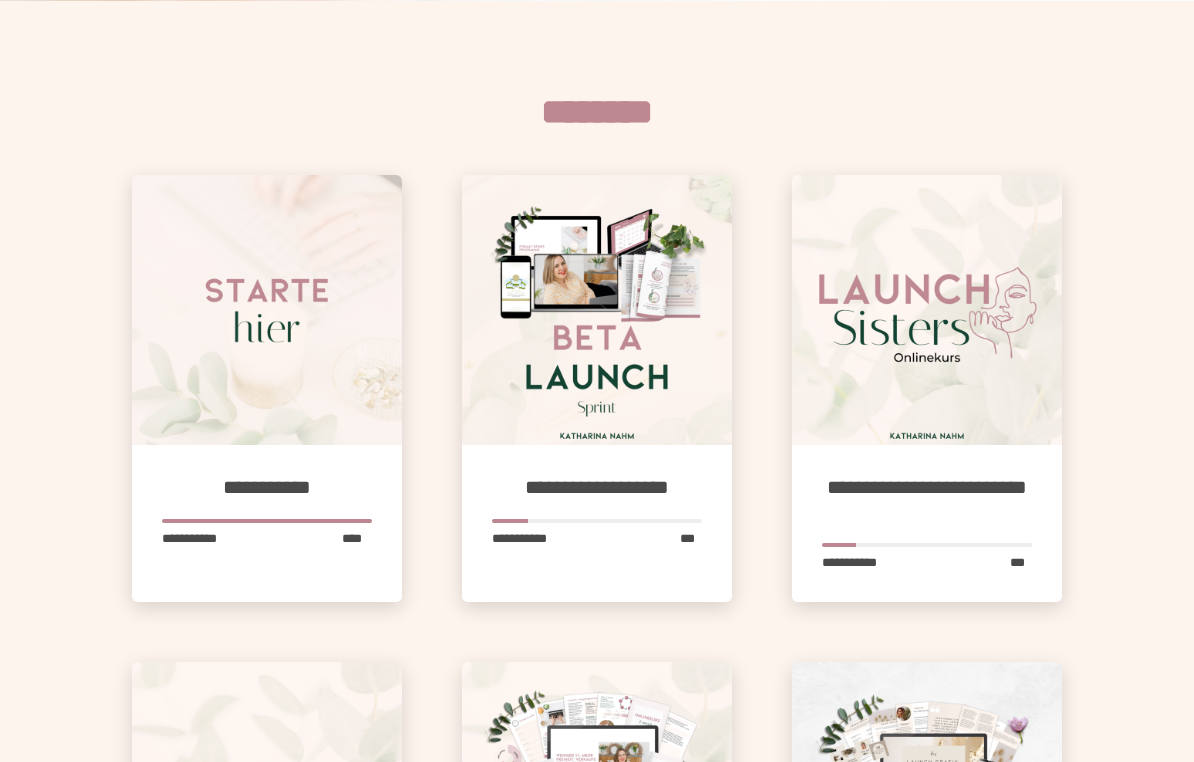 scroll, scrollTop: 691, scrollLeft: 0, axis: vertical 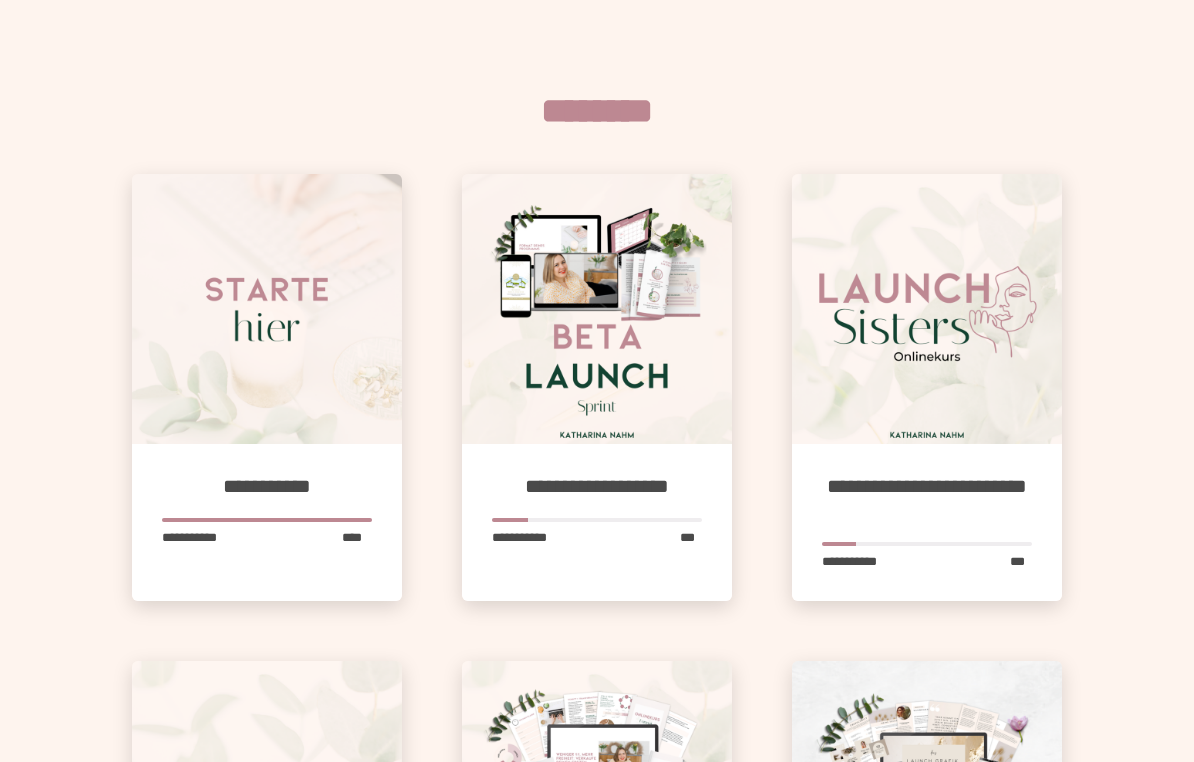 click at bounding box center [597, 309] 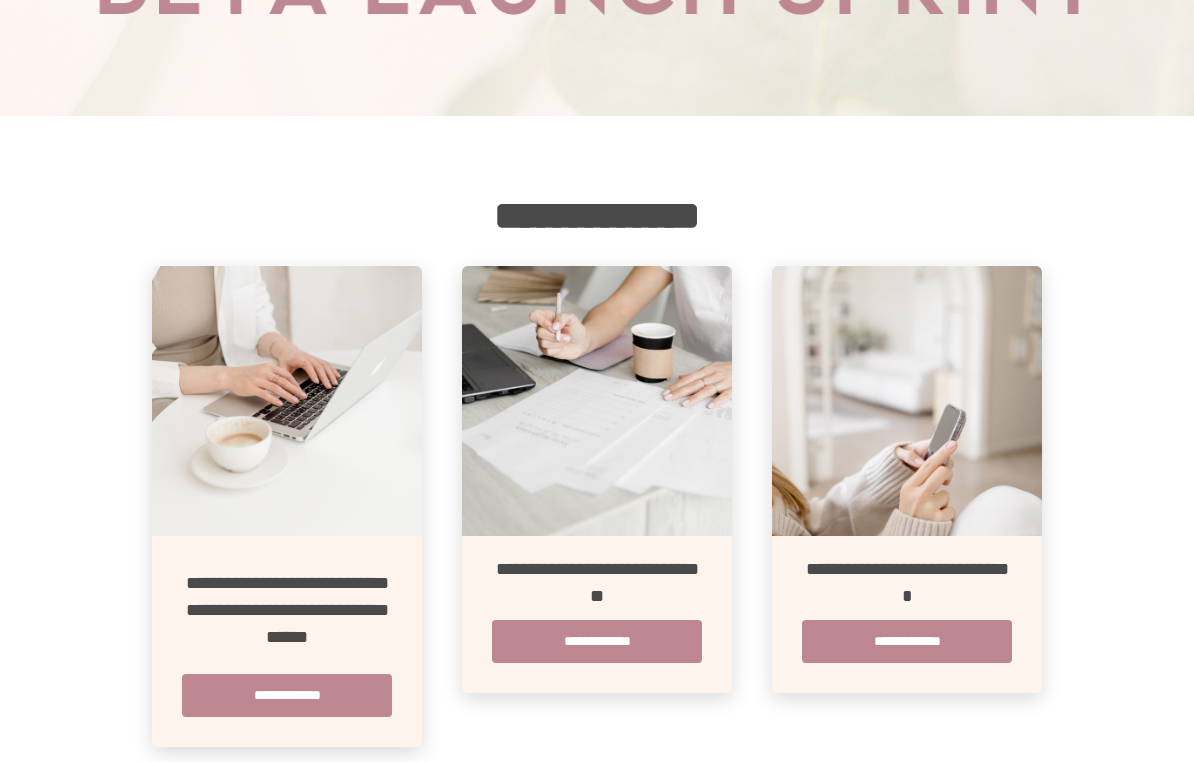scroll, scrollTop: 258, scrollLeft: 0, axis: vertical 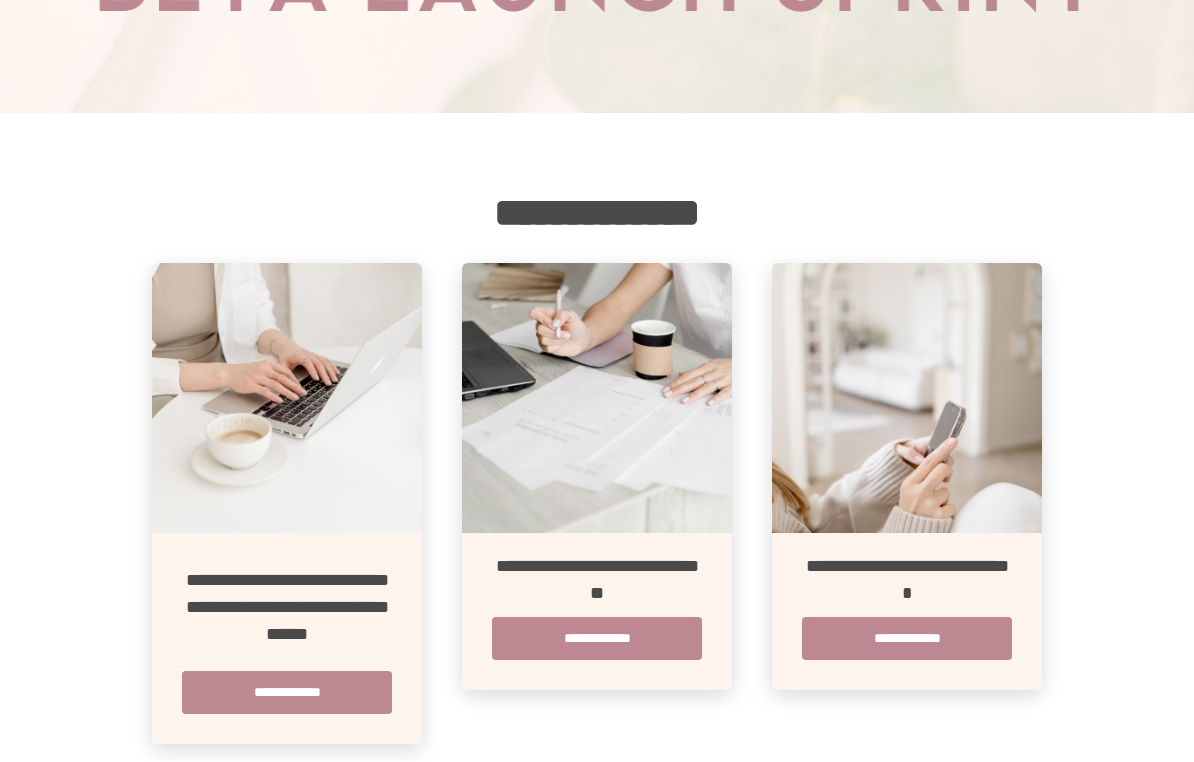 click on "**********" at bounding box center [287, 692] 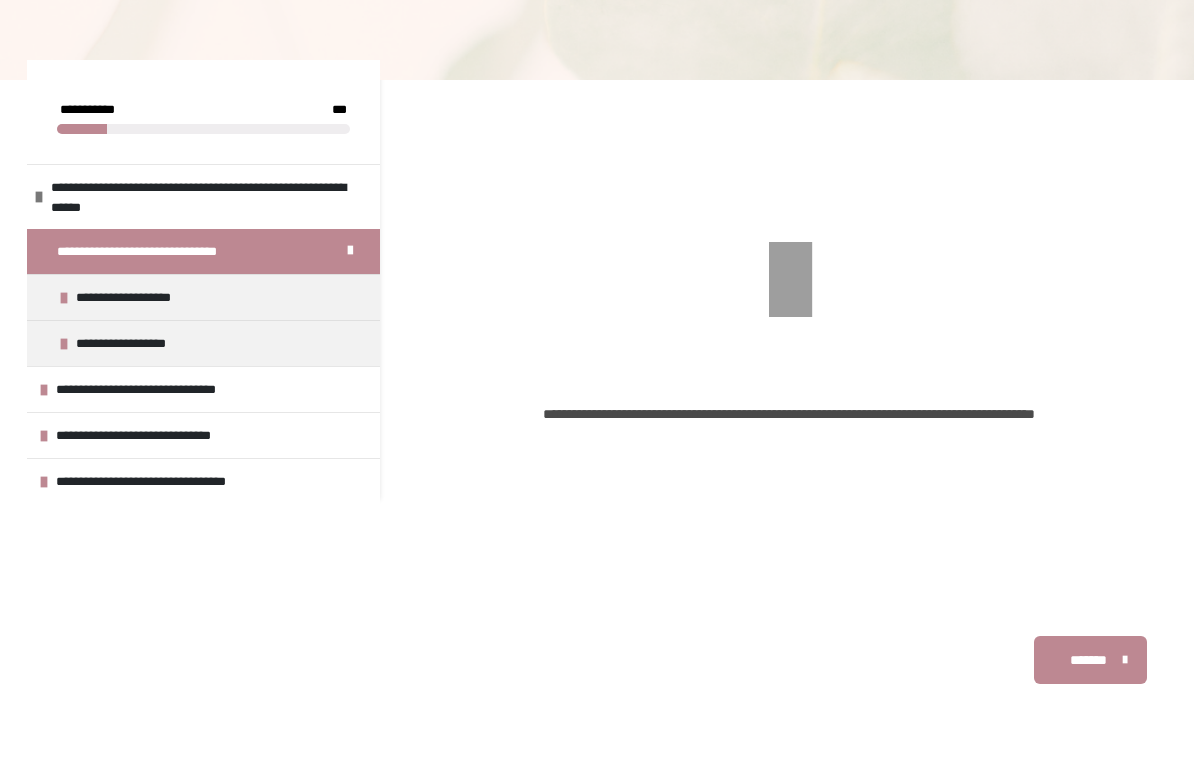 scroll, scrollTop: 291, scrollLeft: 0, axis: vertical 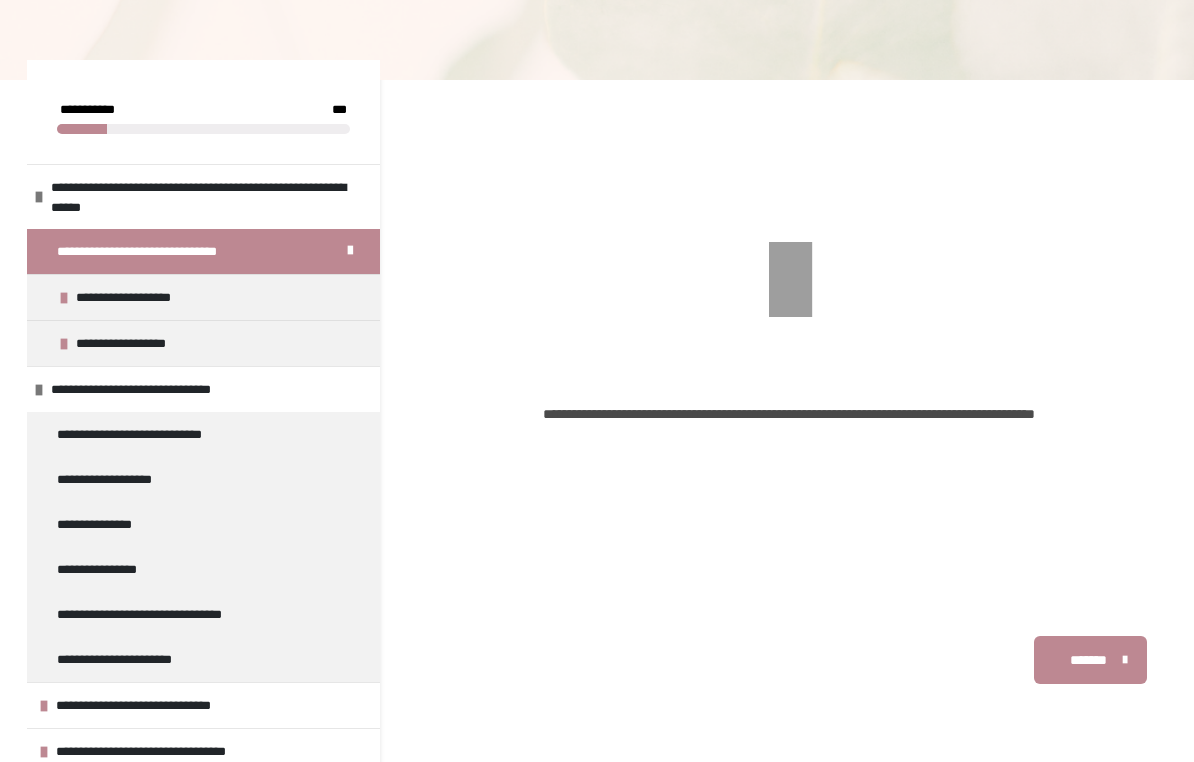 click on "**********" at bounding box center [203, 524] 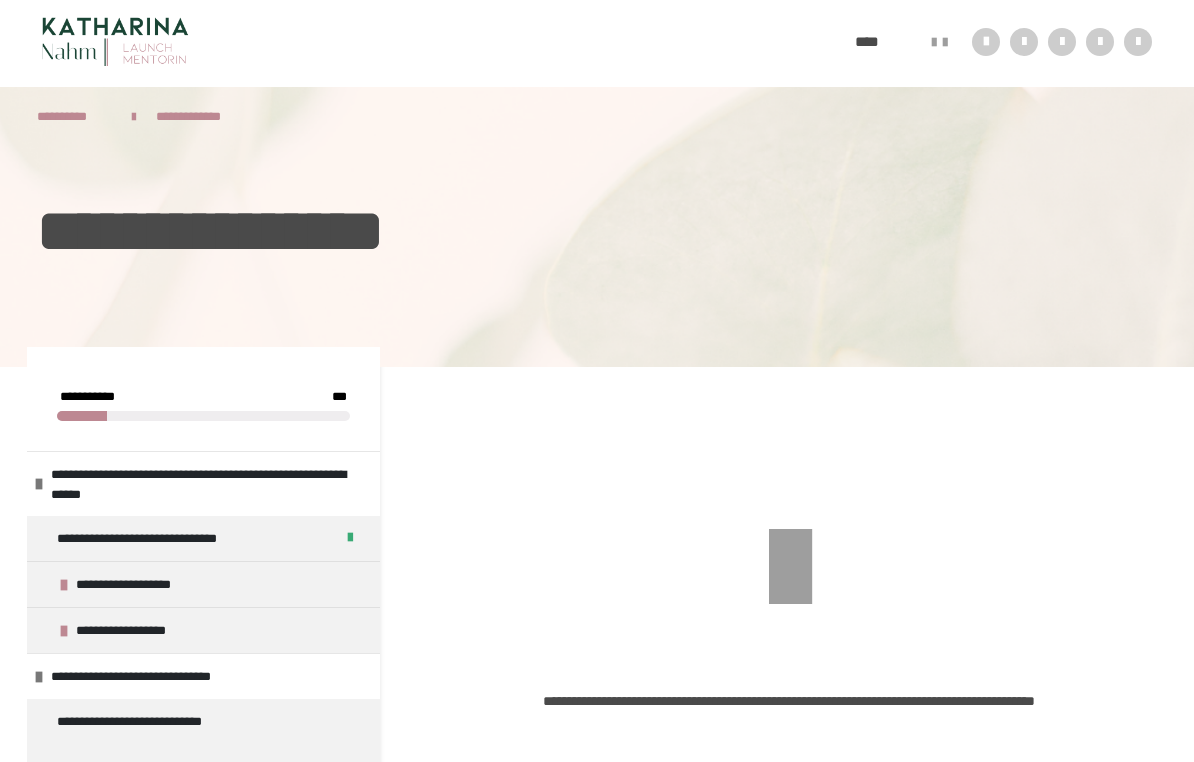 scroll, scrollTop: 0, scrollLeft: 0, axis: both 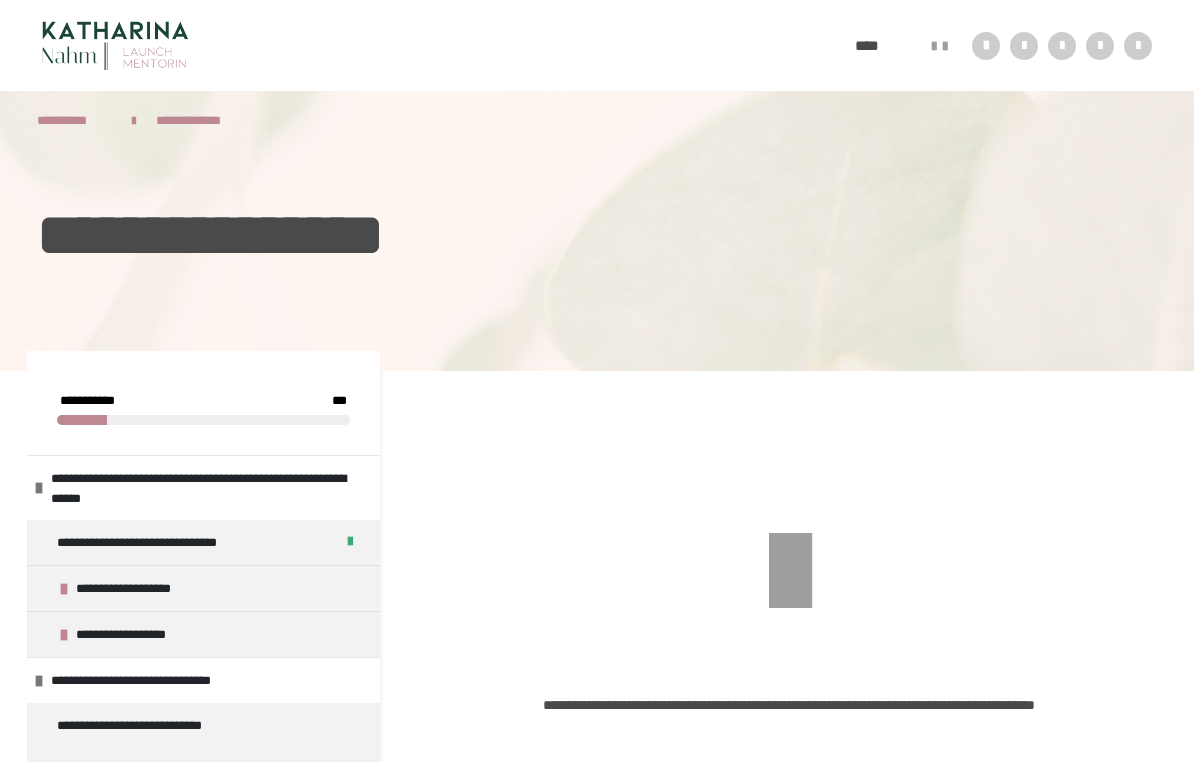 click on "**********" at bounding box center (201, 120) 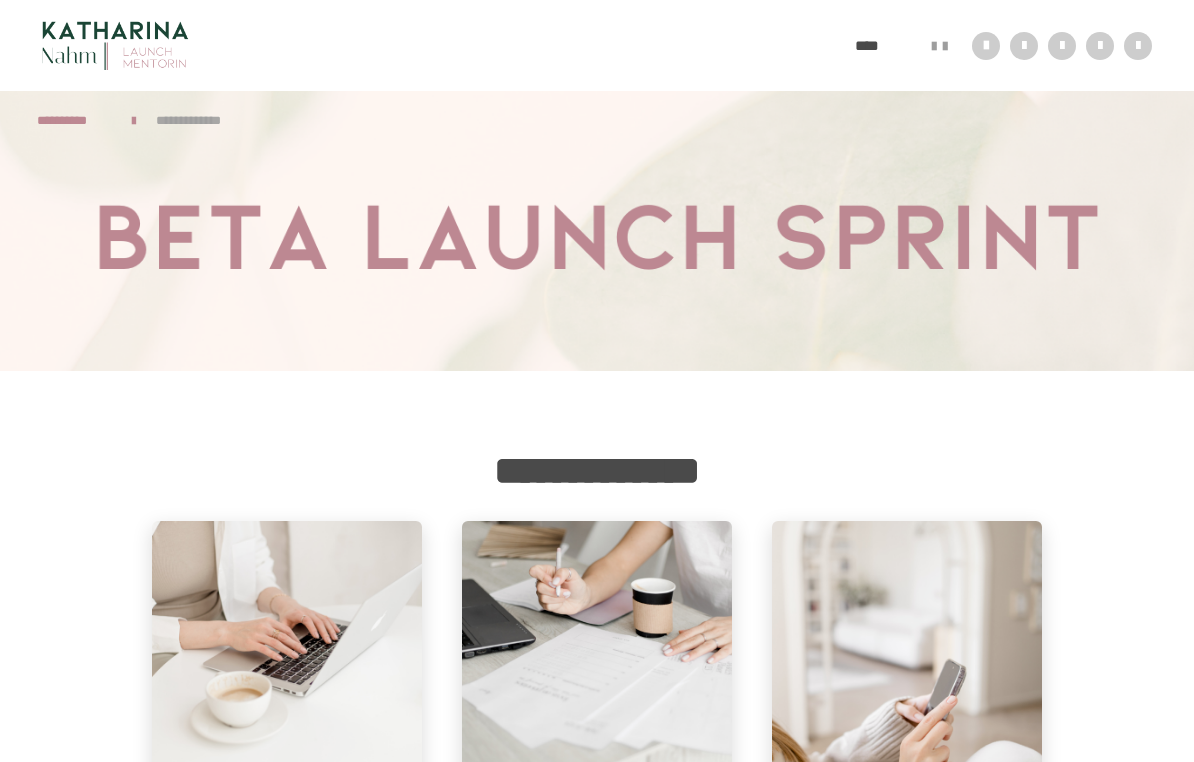 click on "**********" at bounding box center (74, 120) 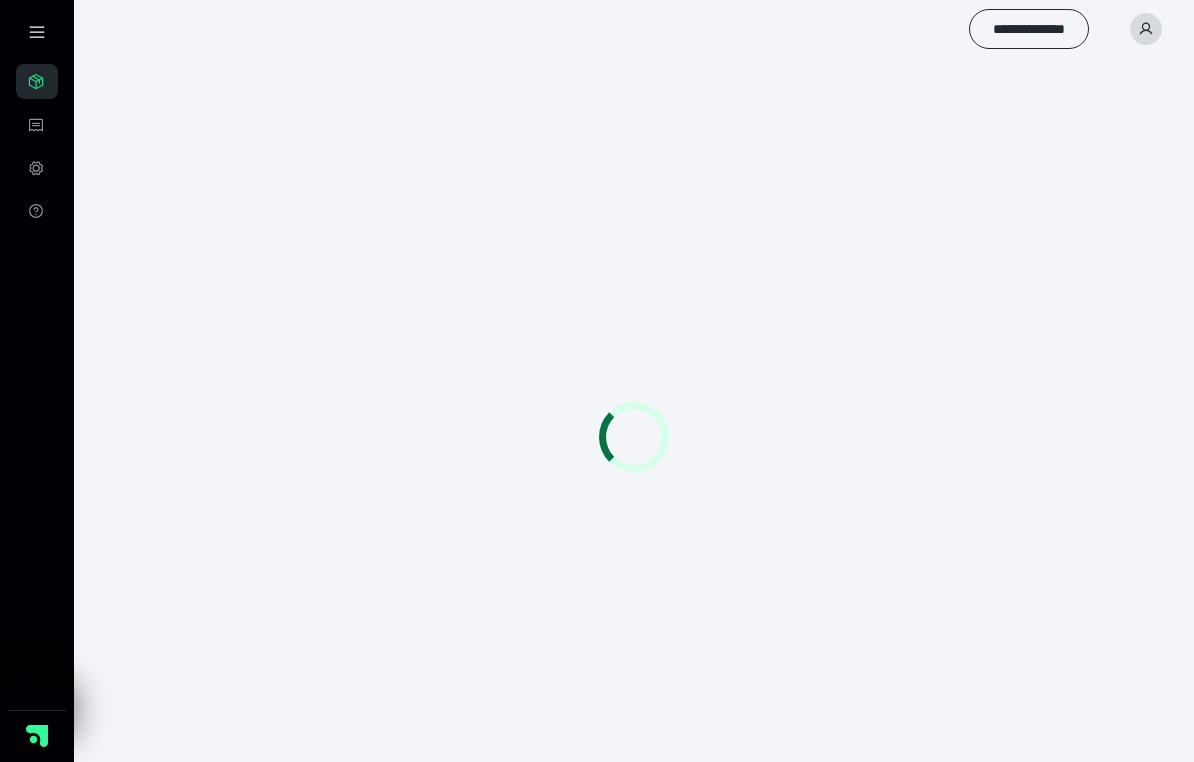 scroll, scrollTop: 0, scrollLeft: 0, axis: both 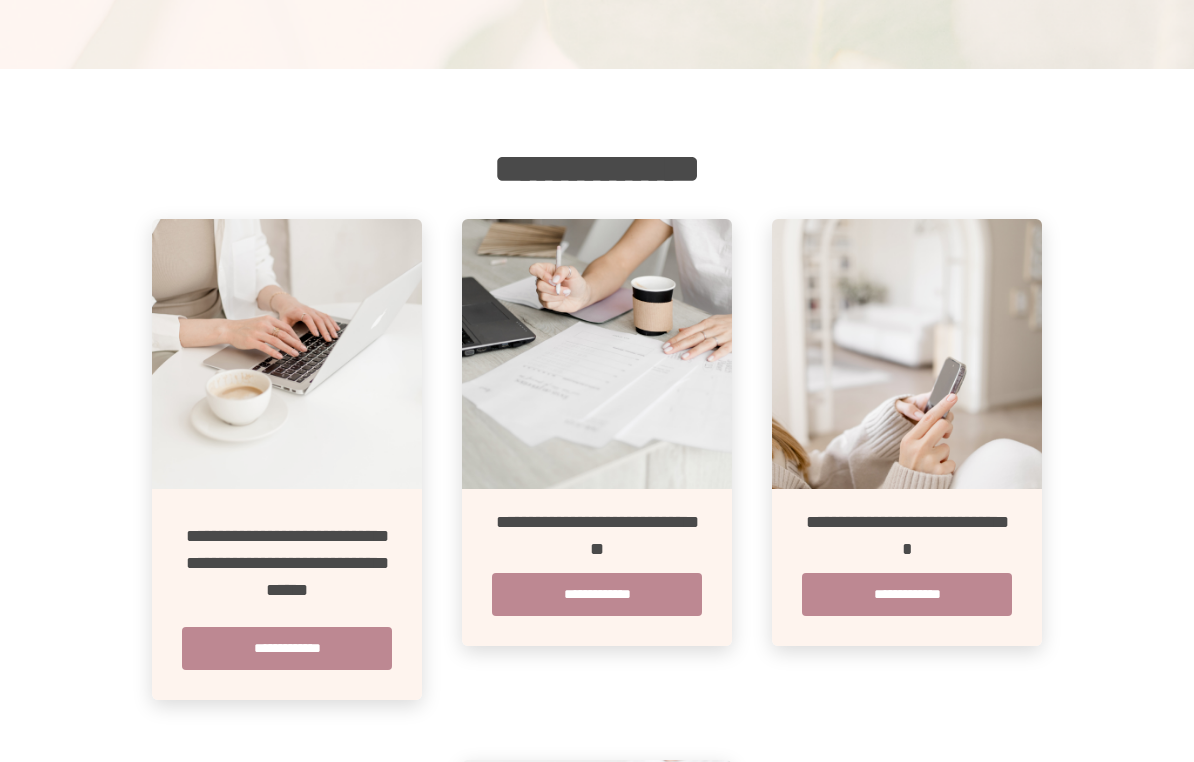click on "**********" at bounding box center (597, 594) 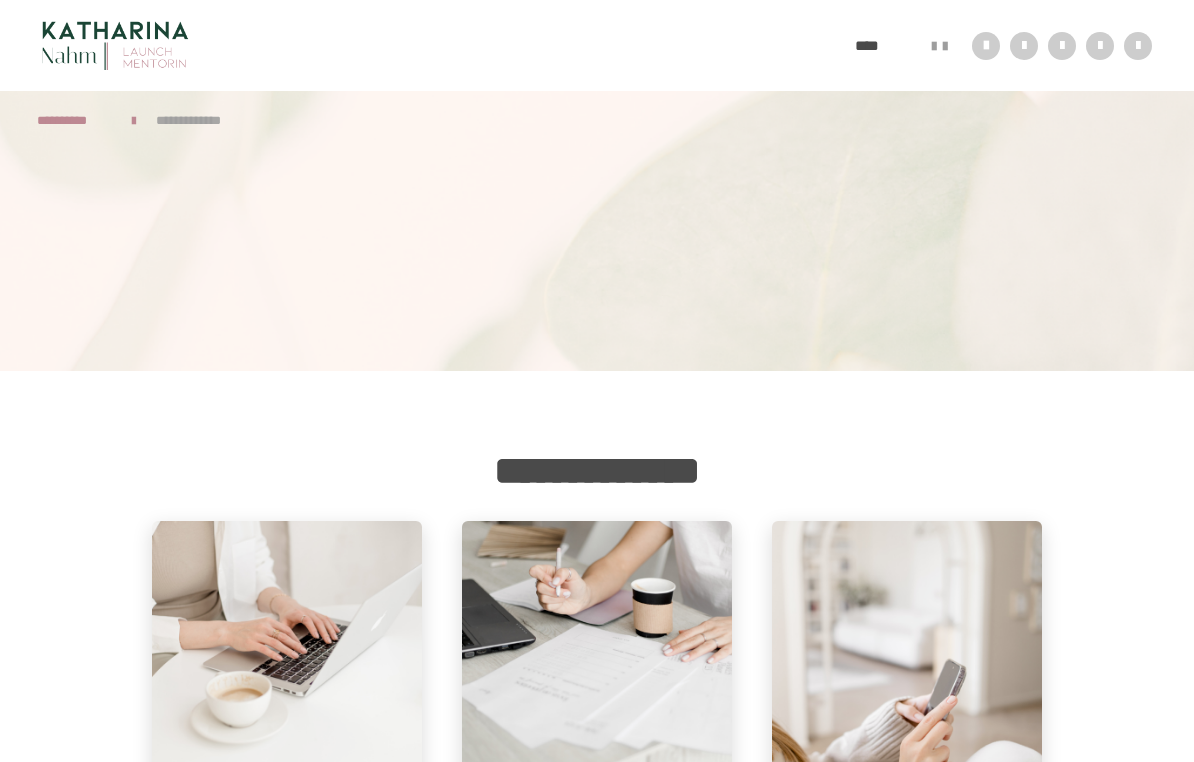scroll, scrollTop: 27, scrollLeft: 0, axis: vertical 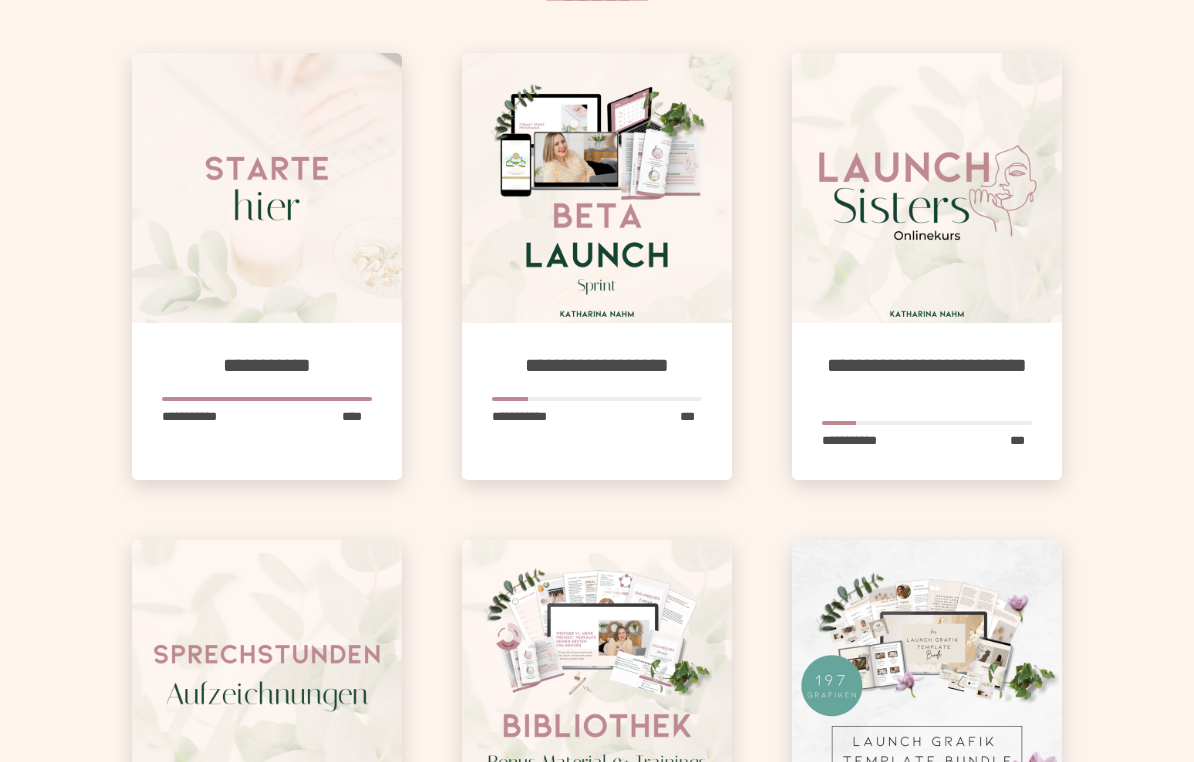 click on "**********" at bounding box center [927, 377] 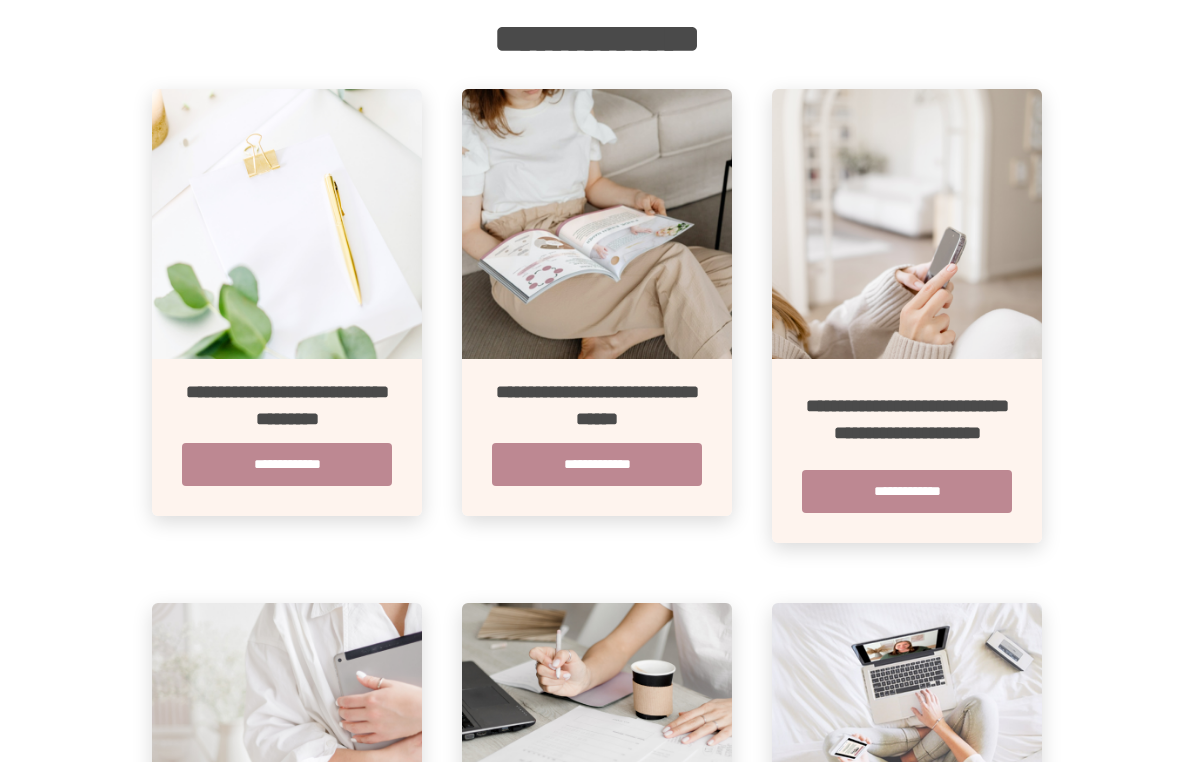 scroll, scrollTop: 433, scrollLeft: 0, axis: vertical 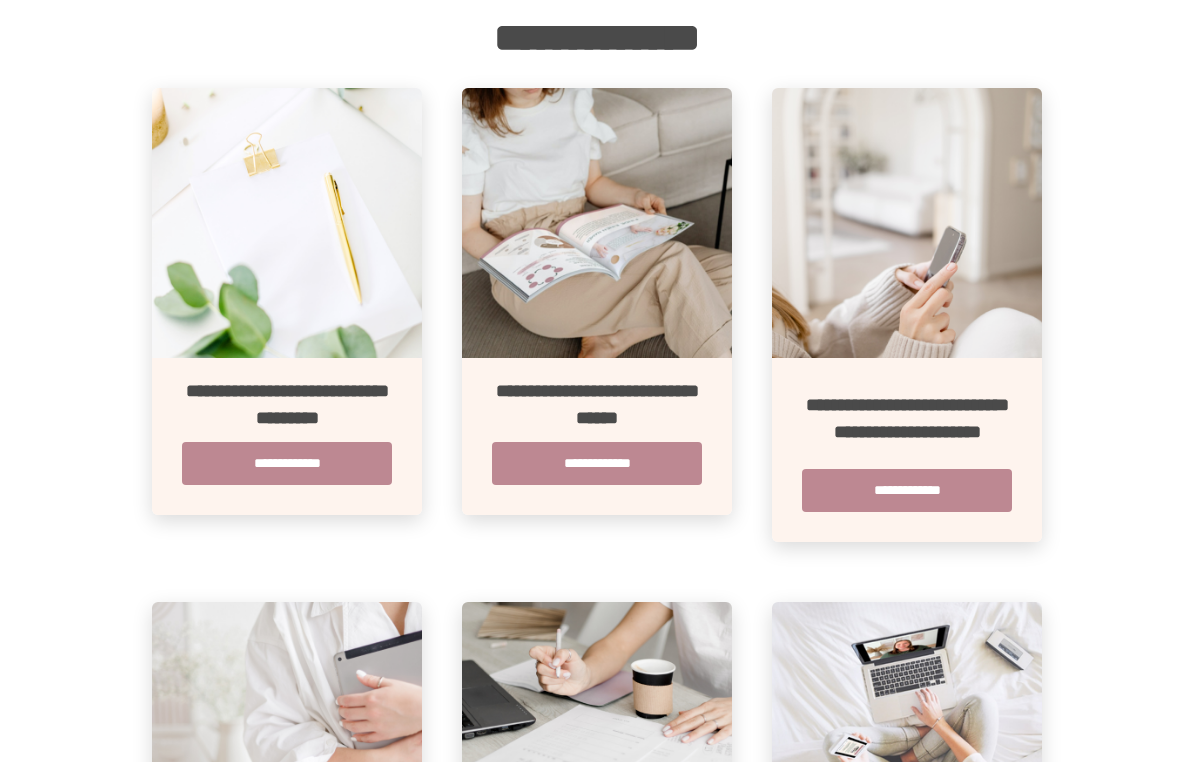 click on "**********" at bounding box center [287, 463] 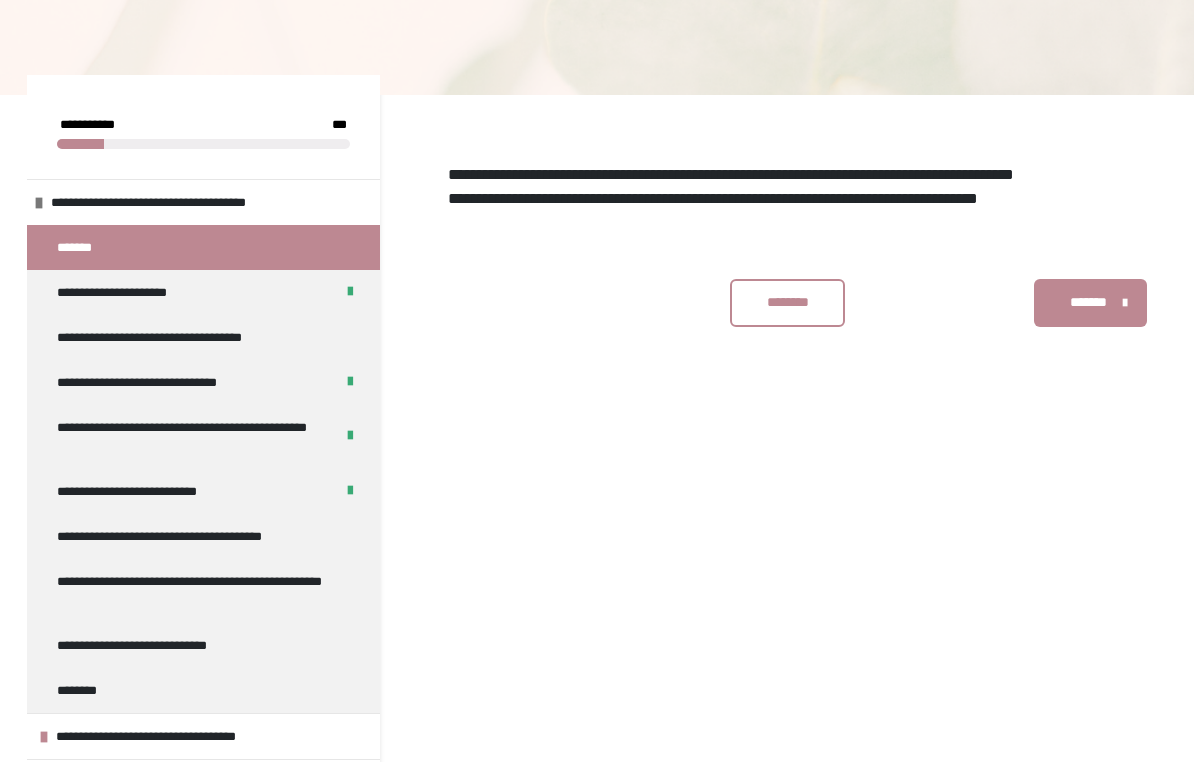 scroll, scrollTop: 242, scrollLeft: 0, axis: vertical 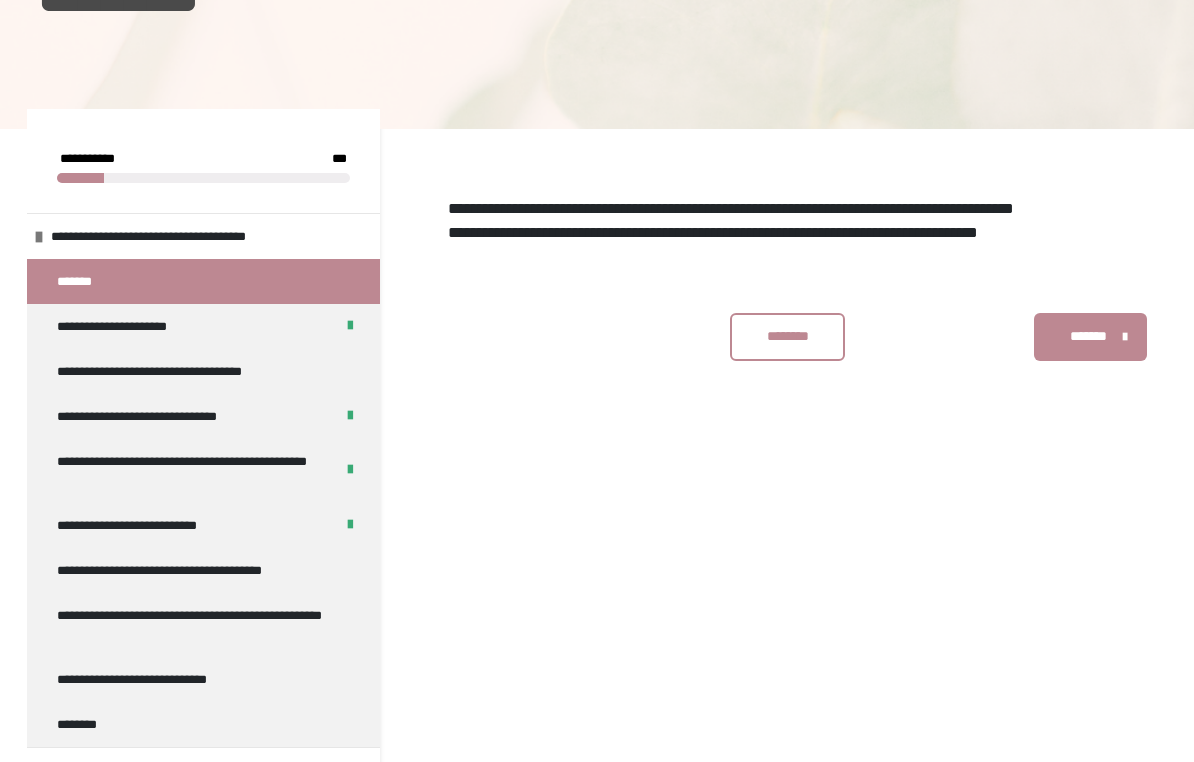 click on "*******" at bounding box center [1088, 336] 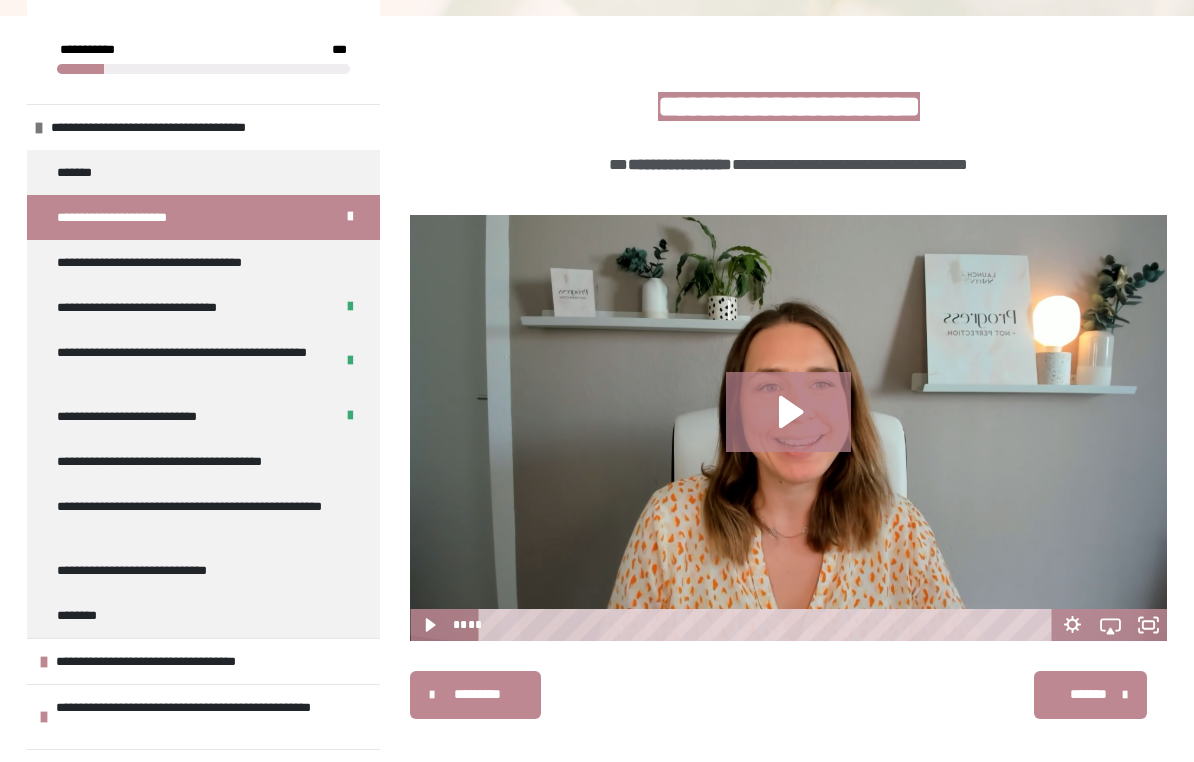 scroll, scrollTop: 431, scrollLeft: 0, axis: vertical 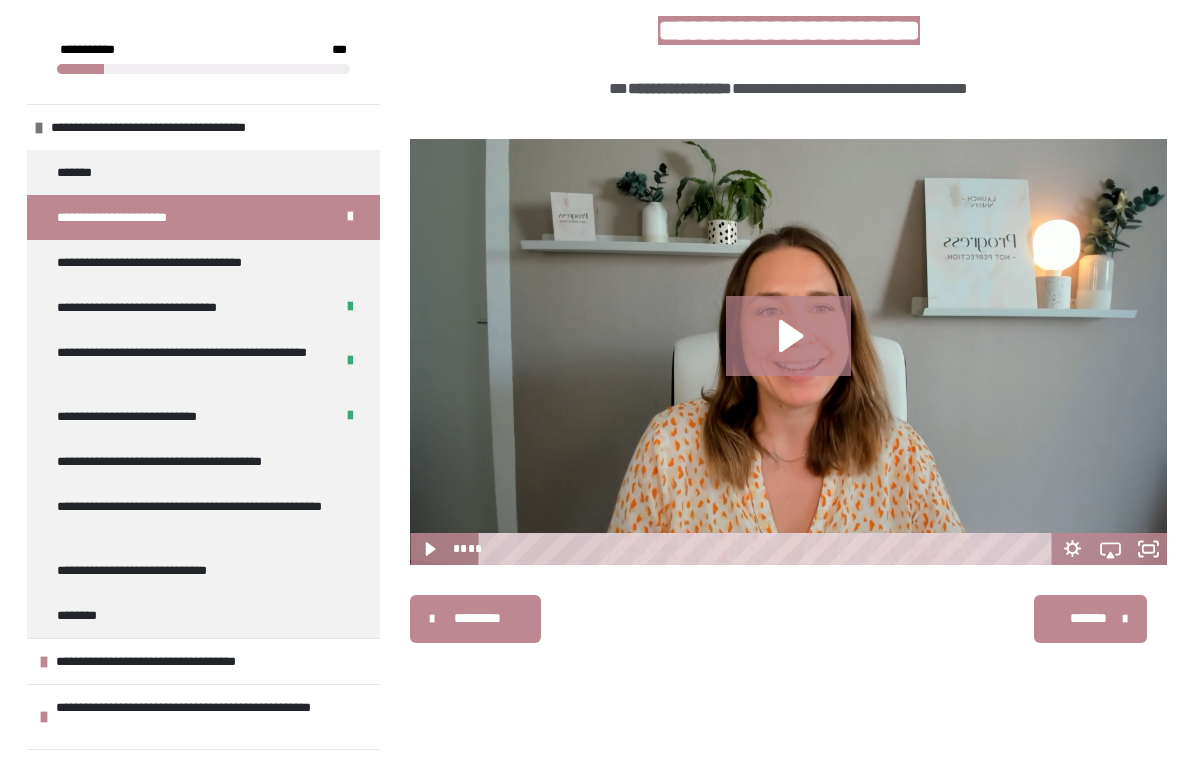 click 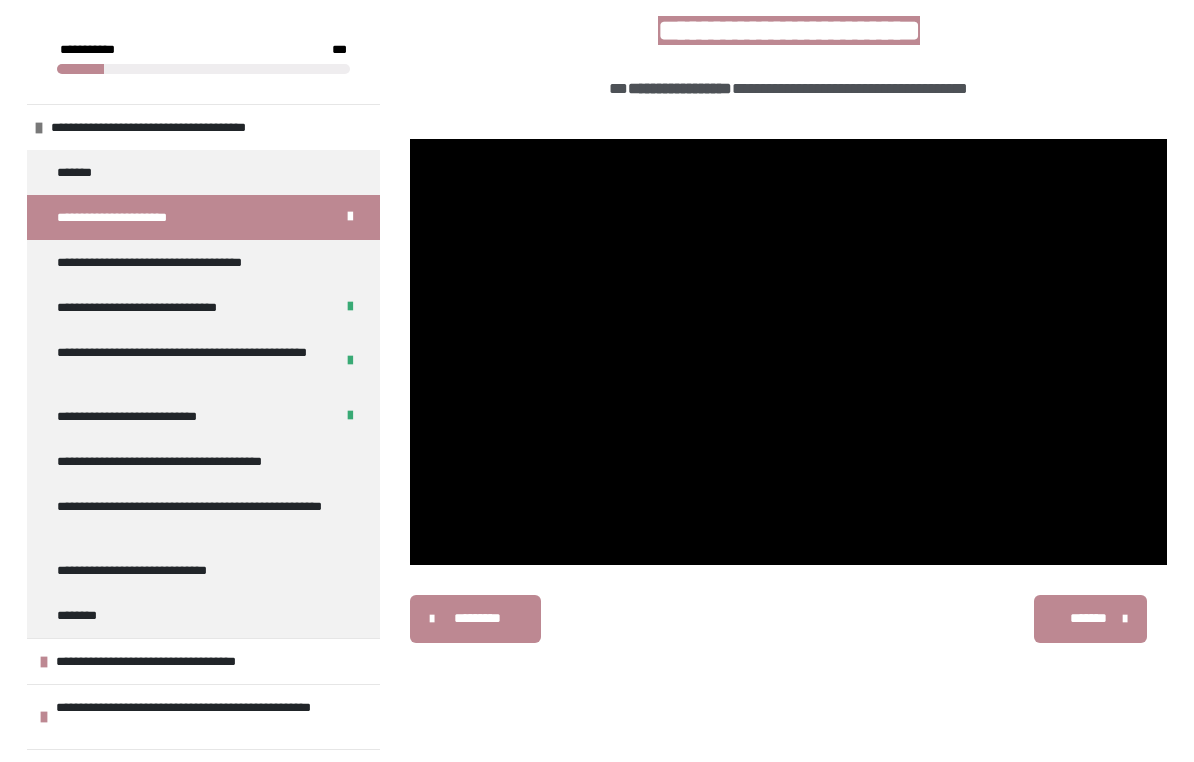 click on "*******" at bounding box center (1088, 618) 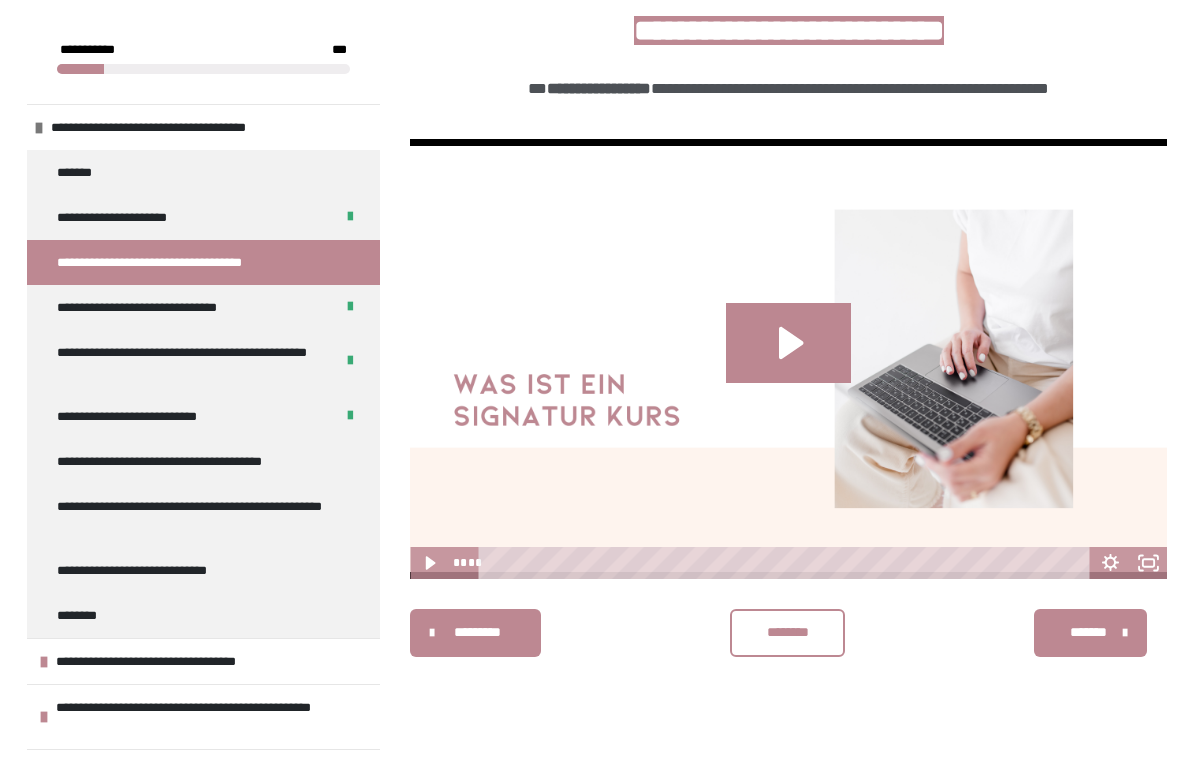 click 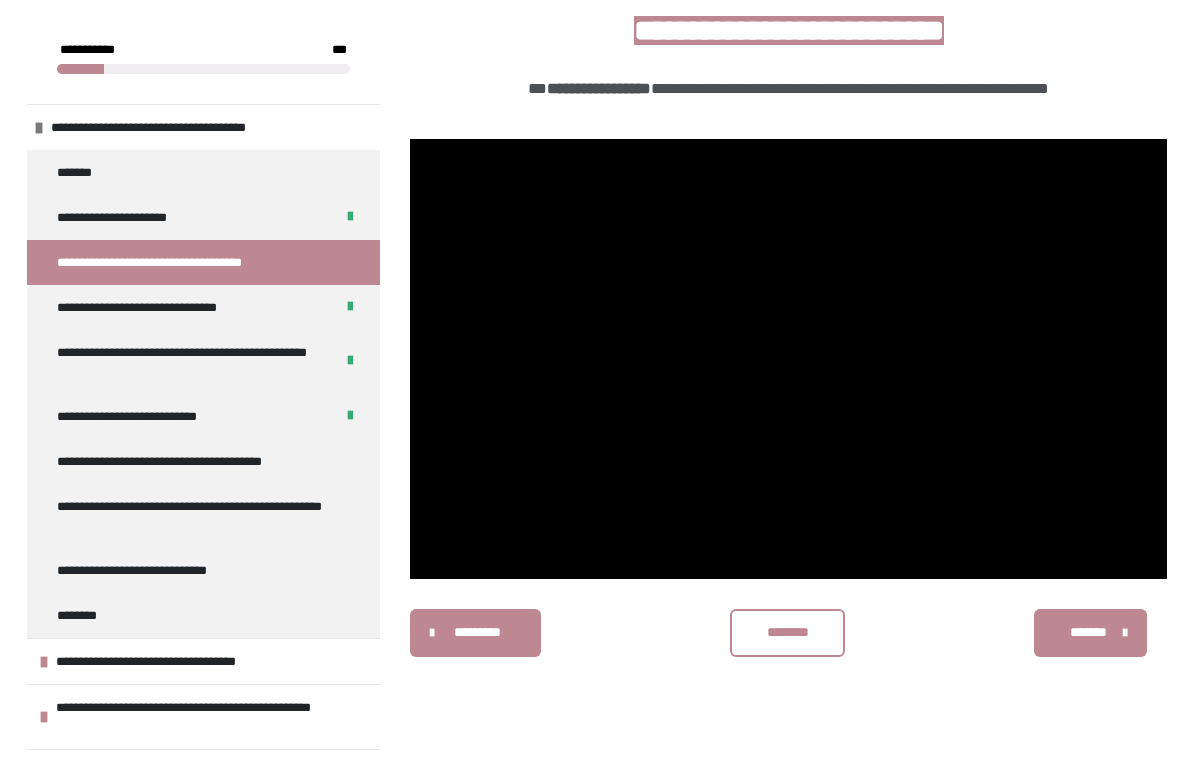 click on "*******" at bounding box center [1088, 632] 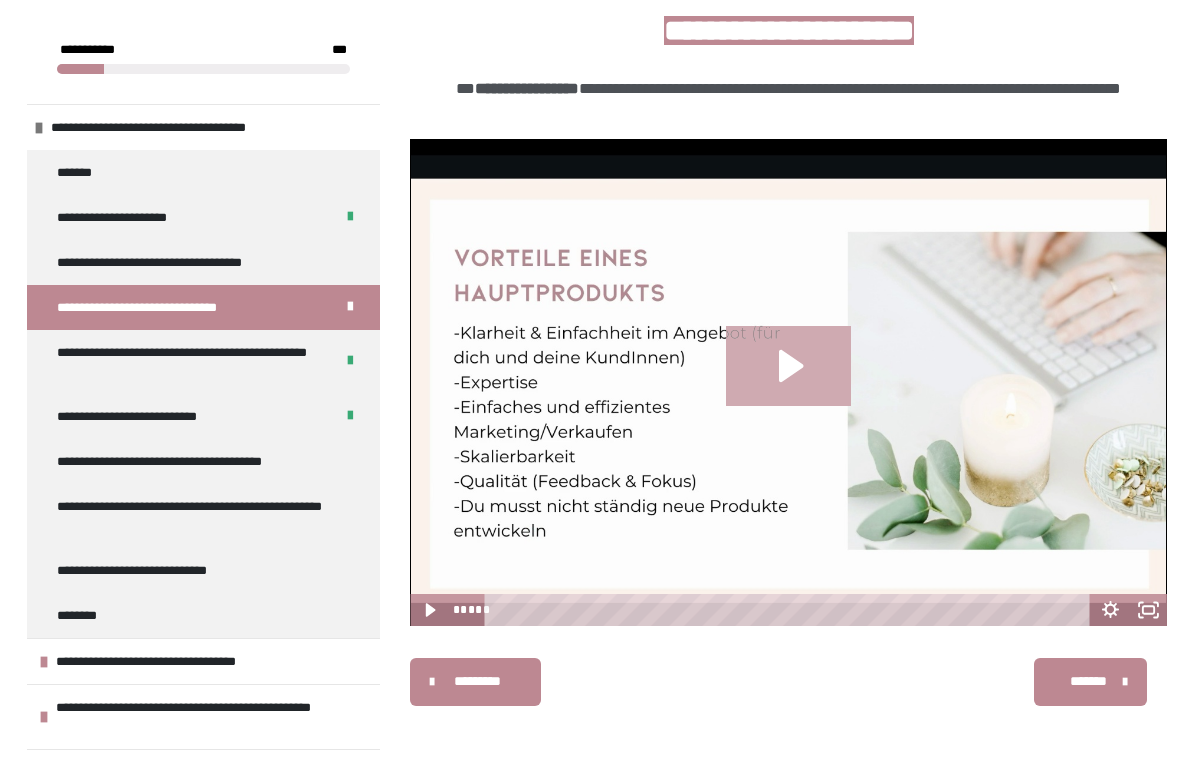 click 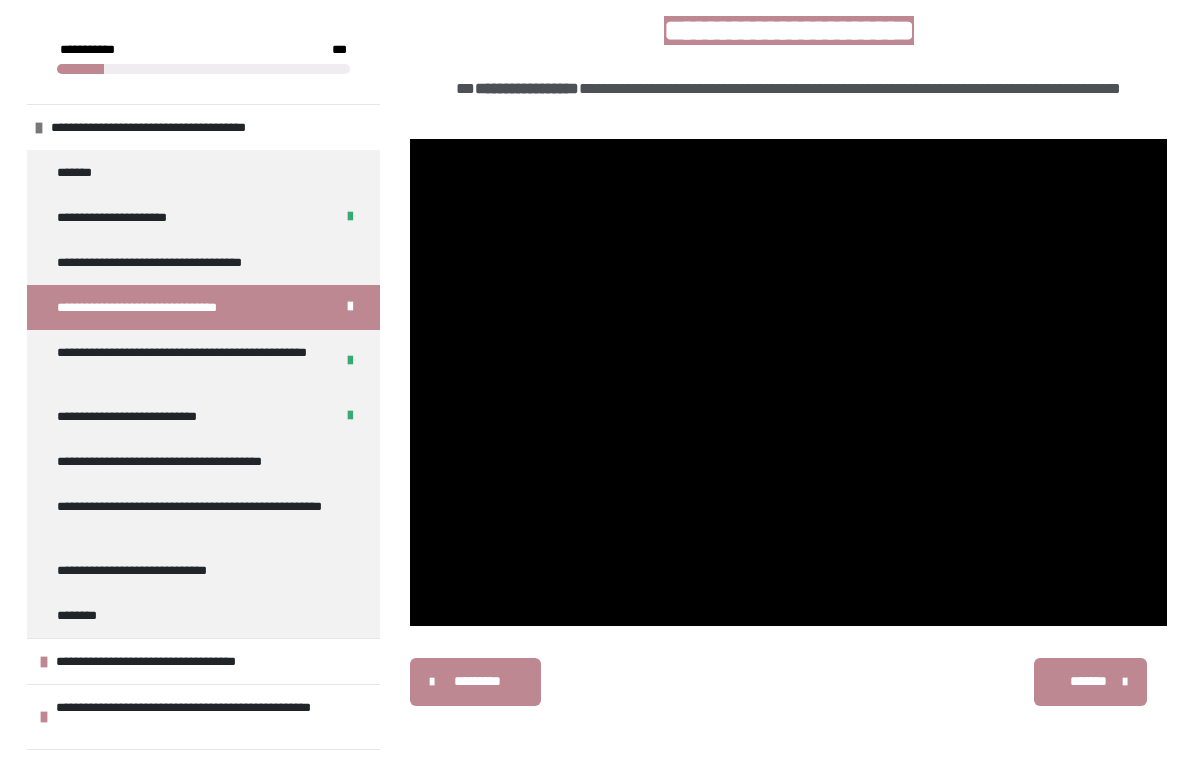 click on "**********" at bounding box center (163, 262) 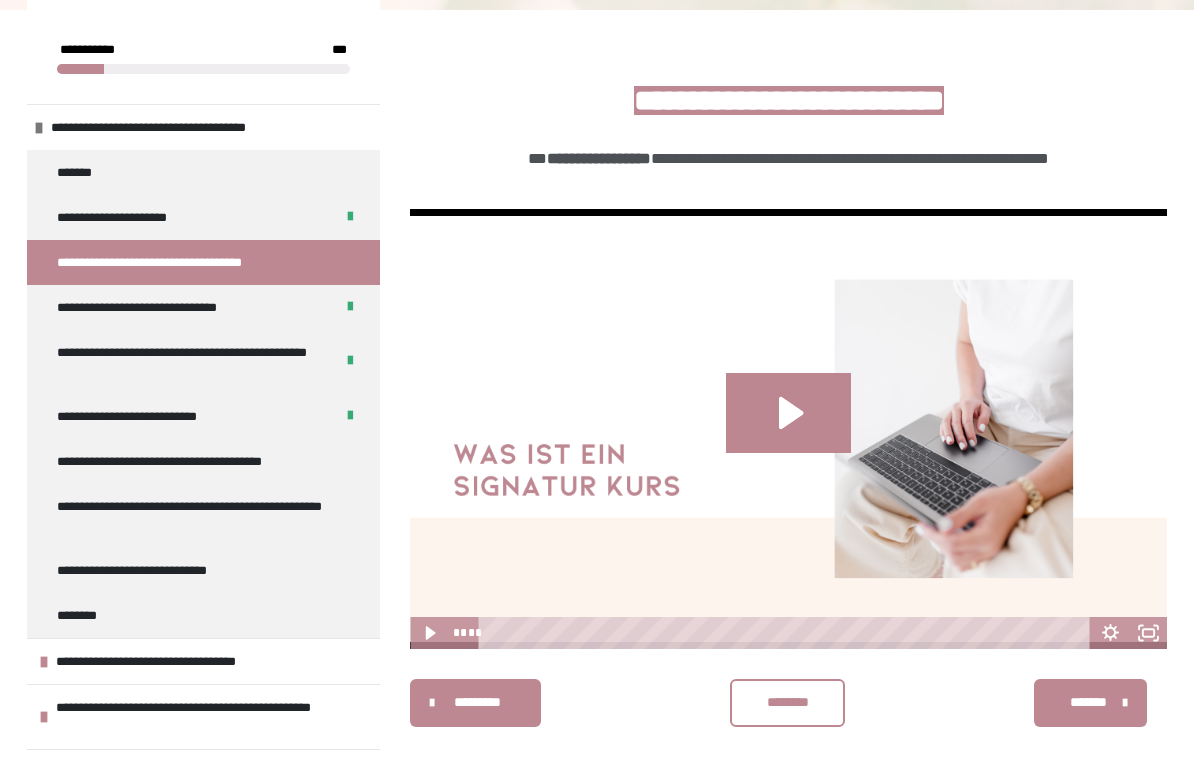 click on "********" at bounding box center [788, 703] 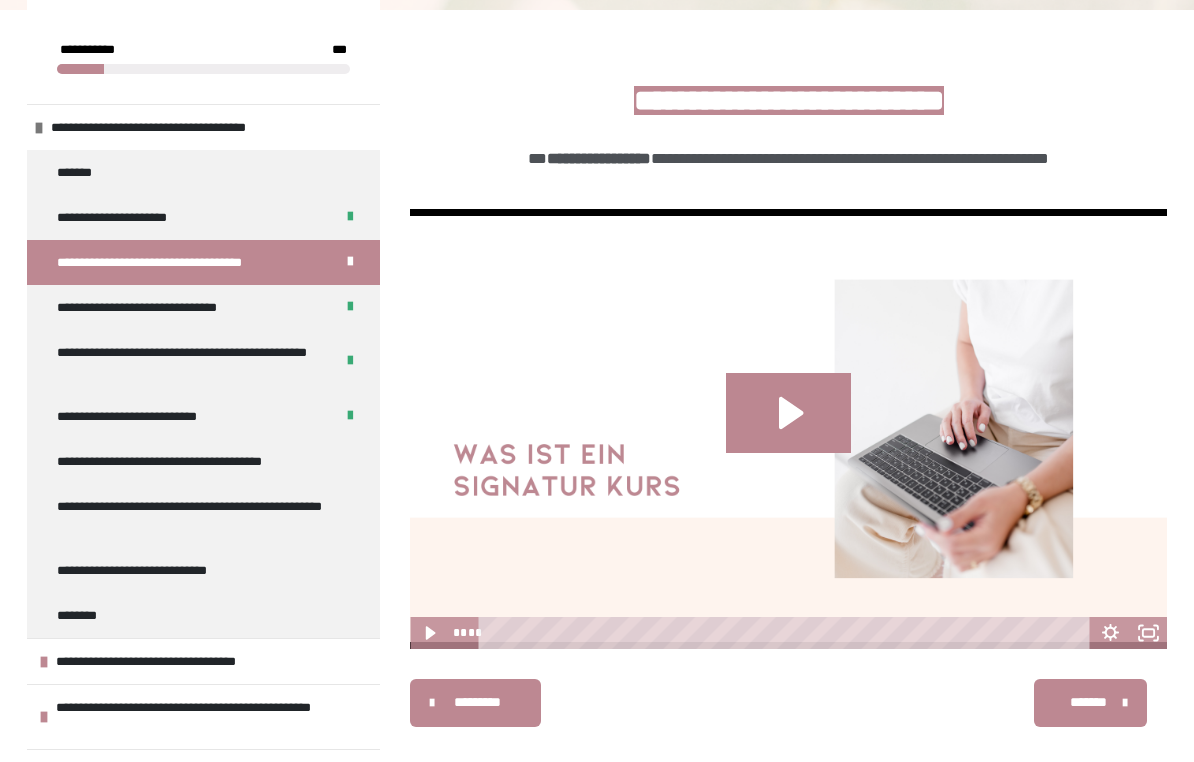 click on "*******" at bounding box center (1088, 702) 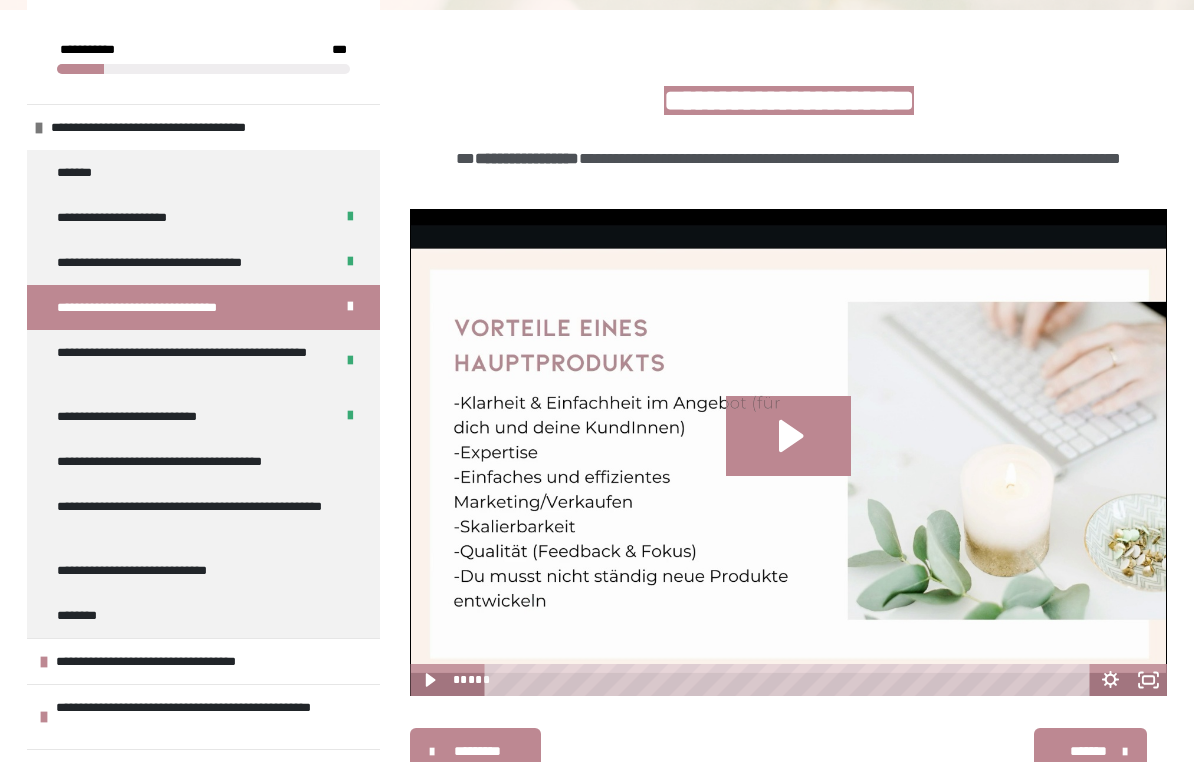 click 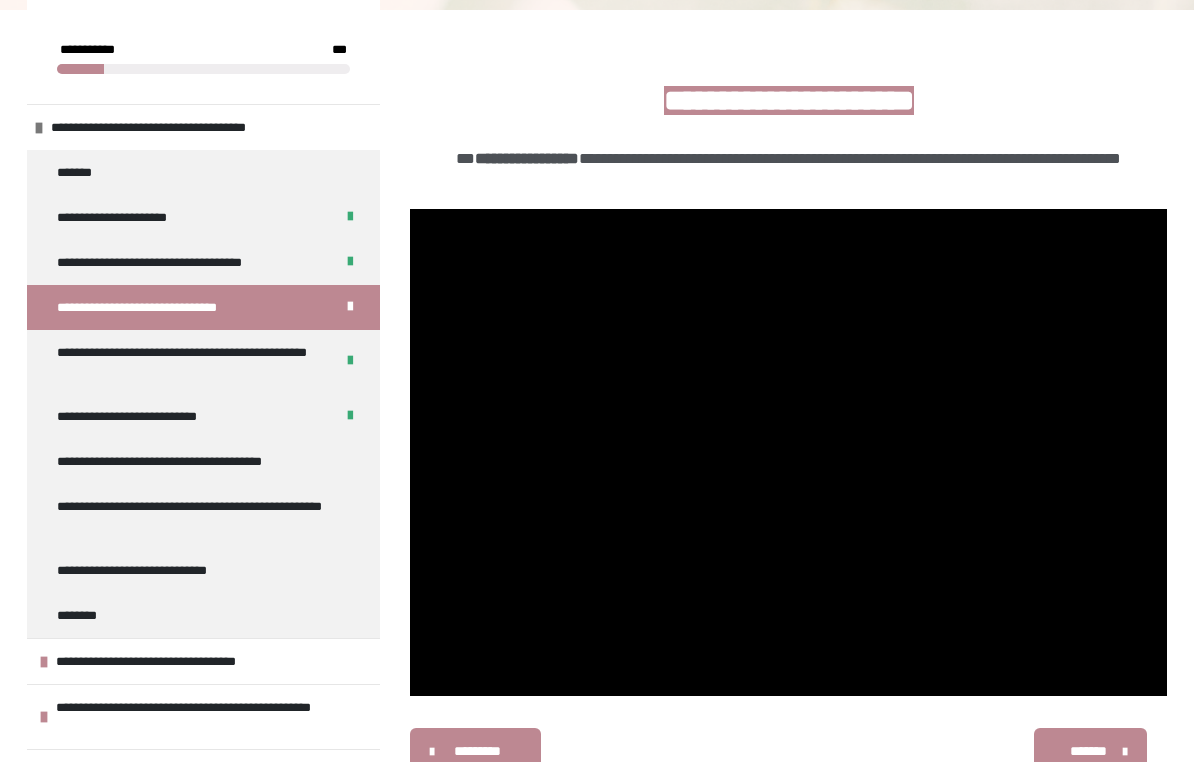 click on "*******" at bounding box center [1088, 751] 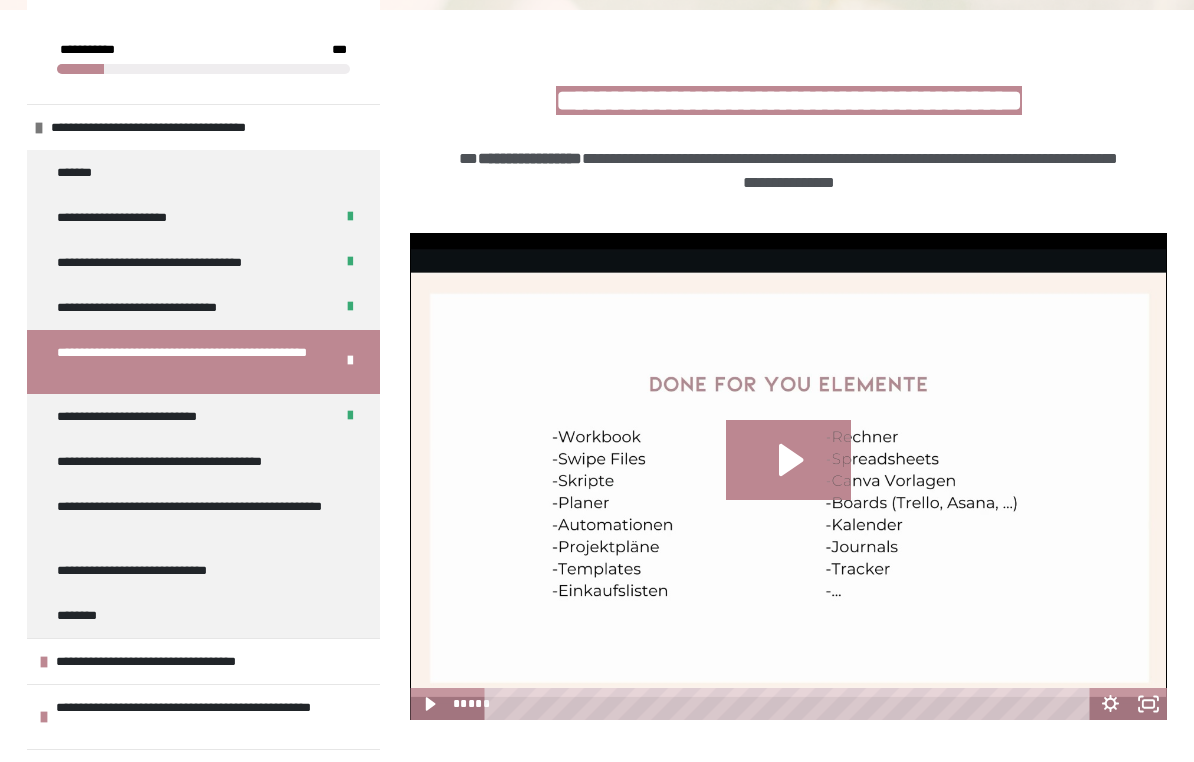 click 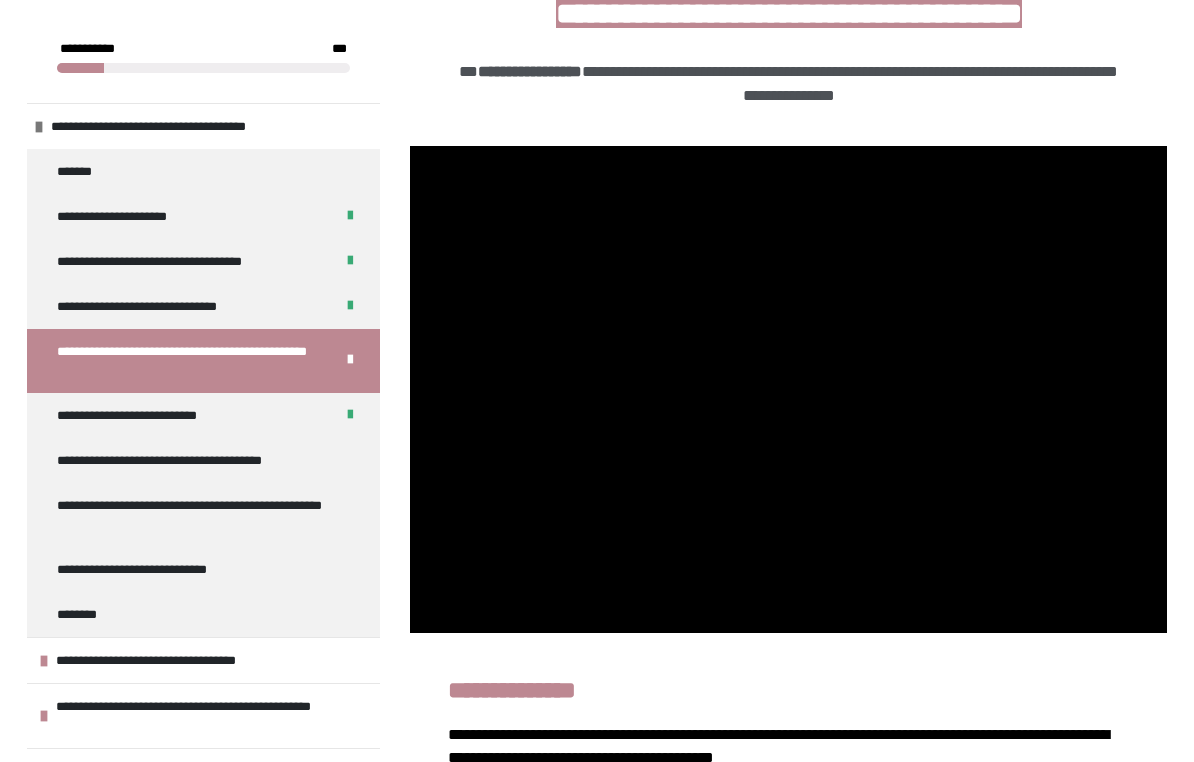 scroll, scrollTop: 448, scrollLeft: 0, axis: vertical 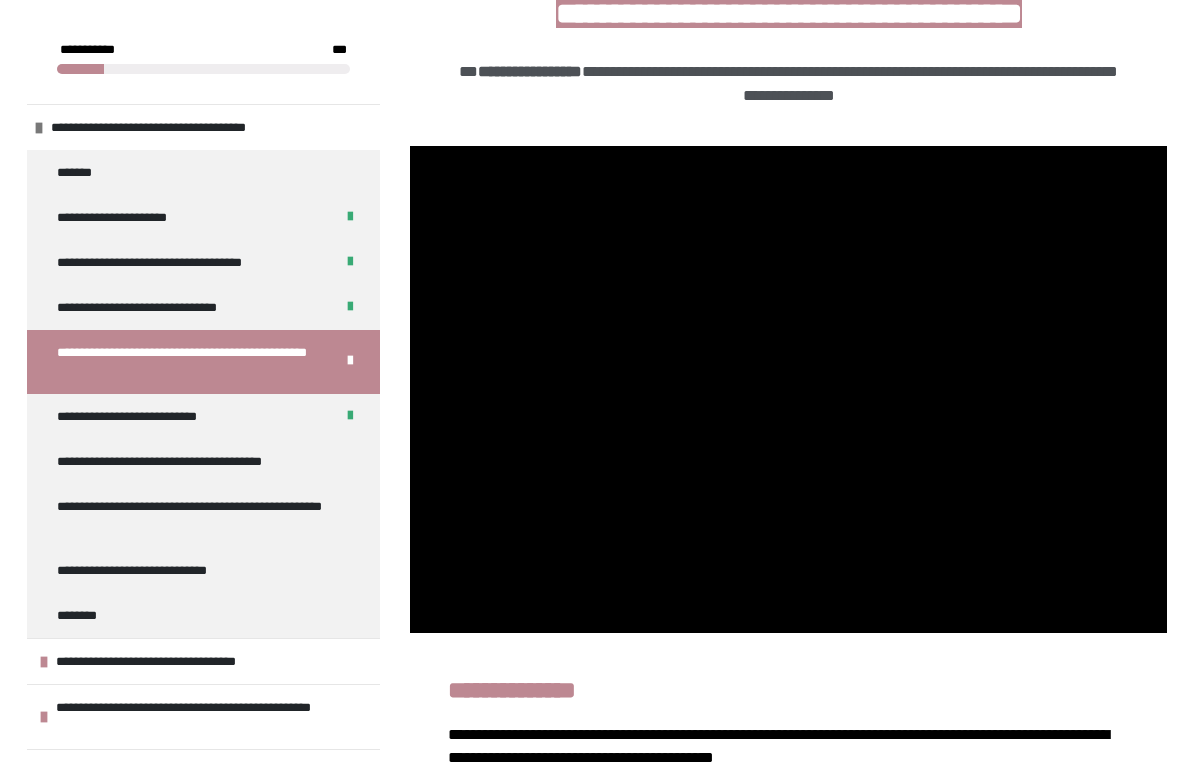 type 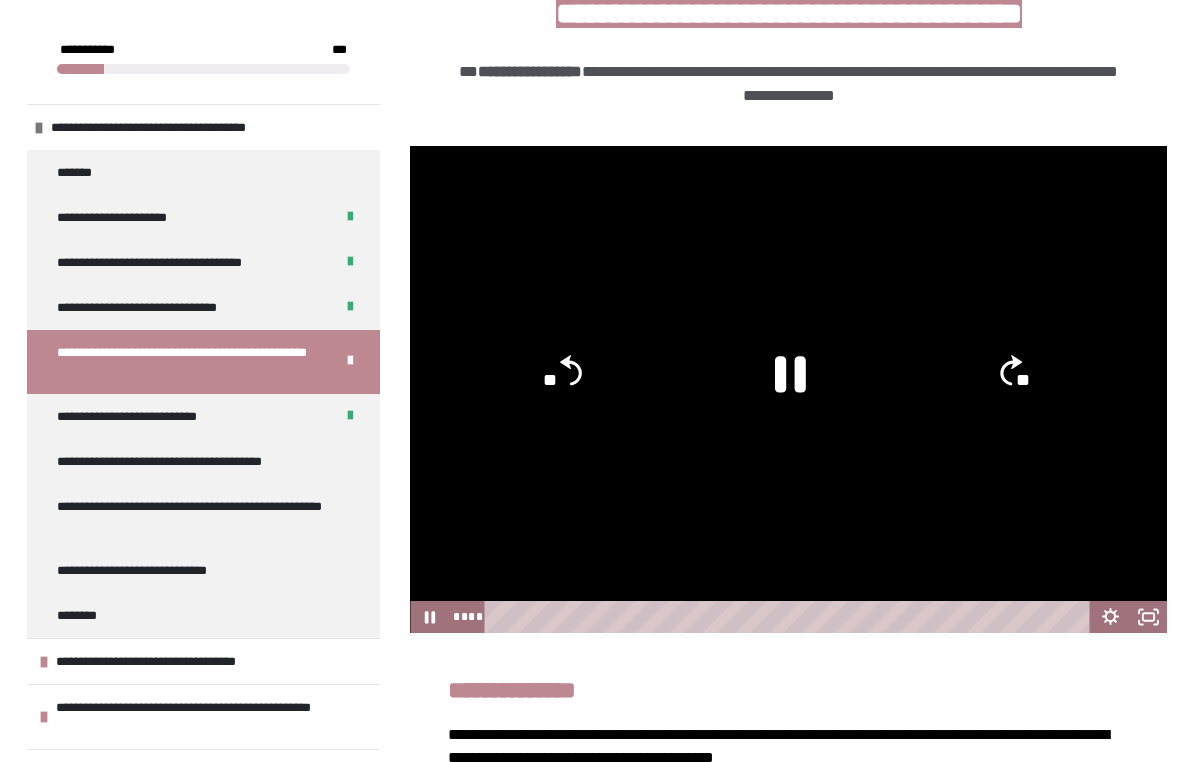 click on "**" 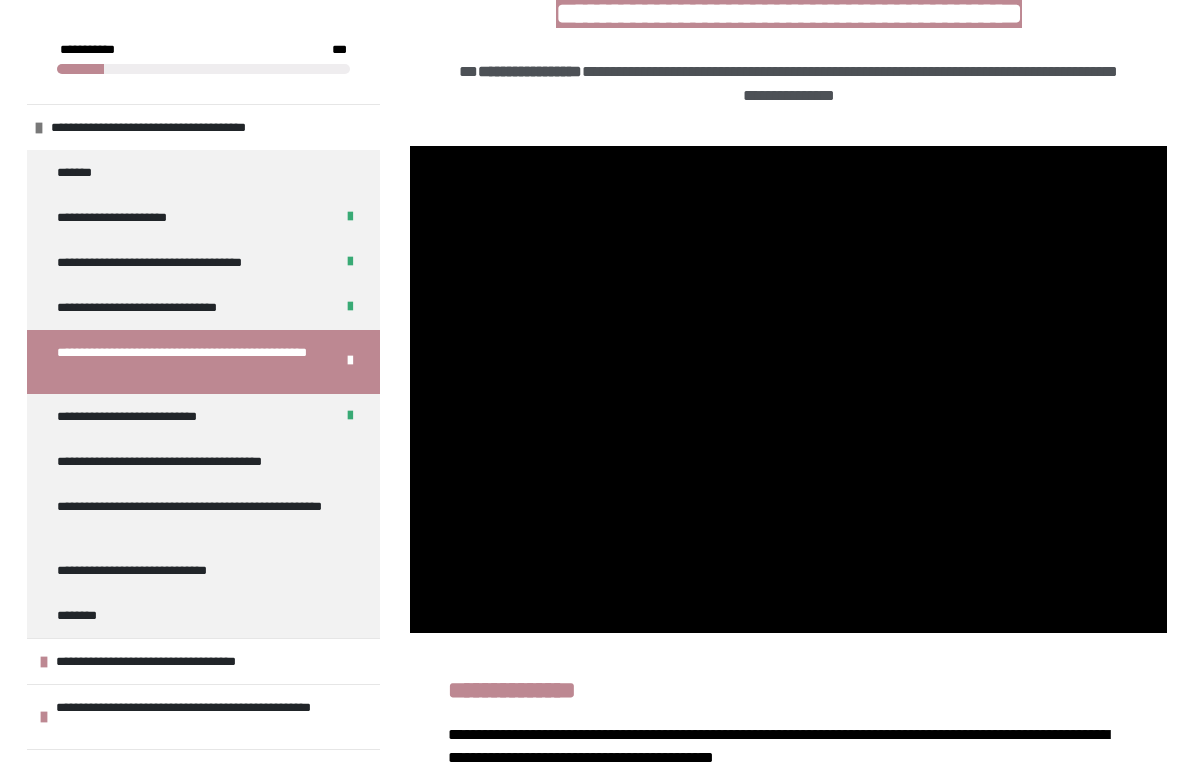 click at bounding box center [788, 389] 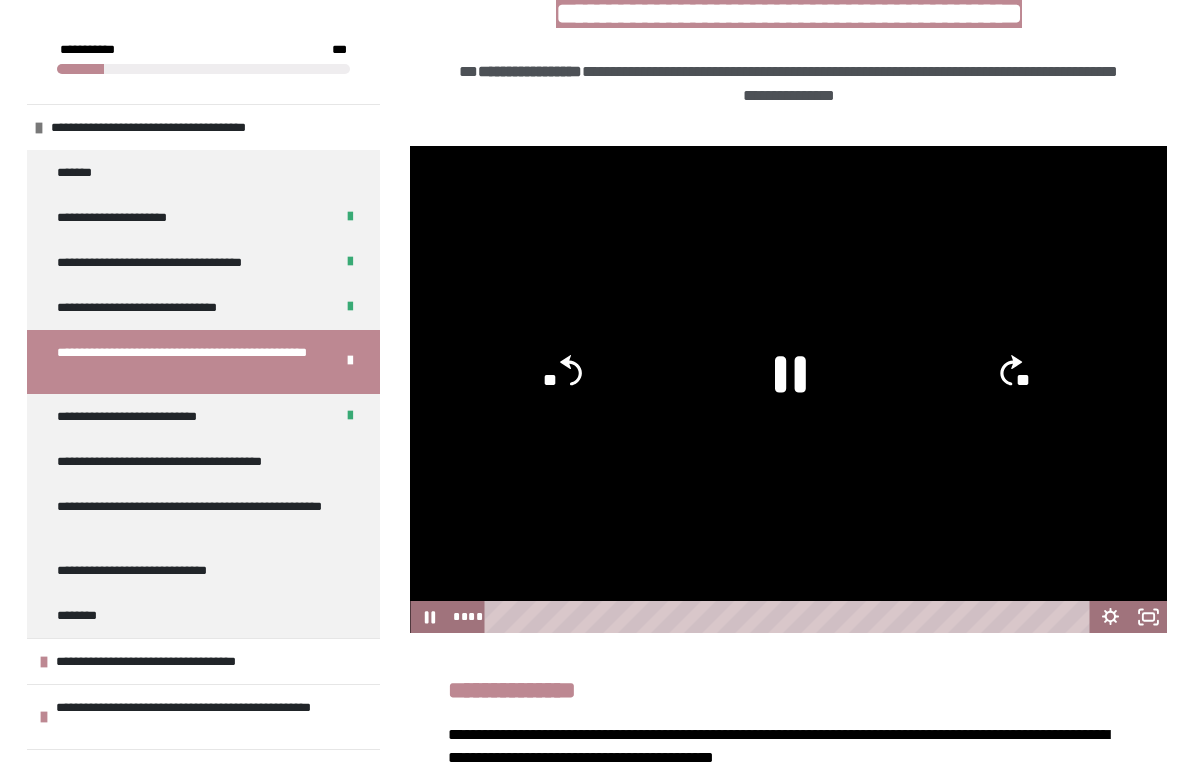 click 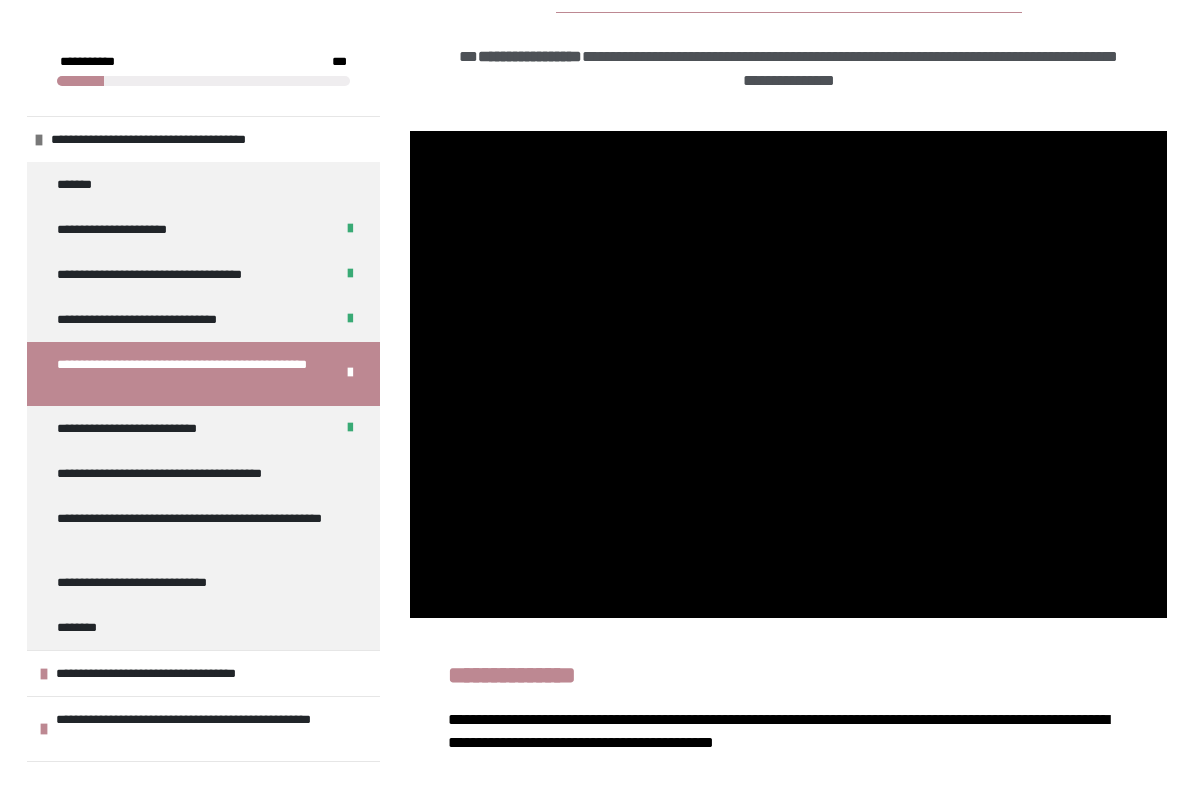 scroll, scrollTop: 451, scrollLeft: 0, axis: vertical 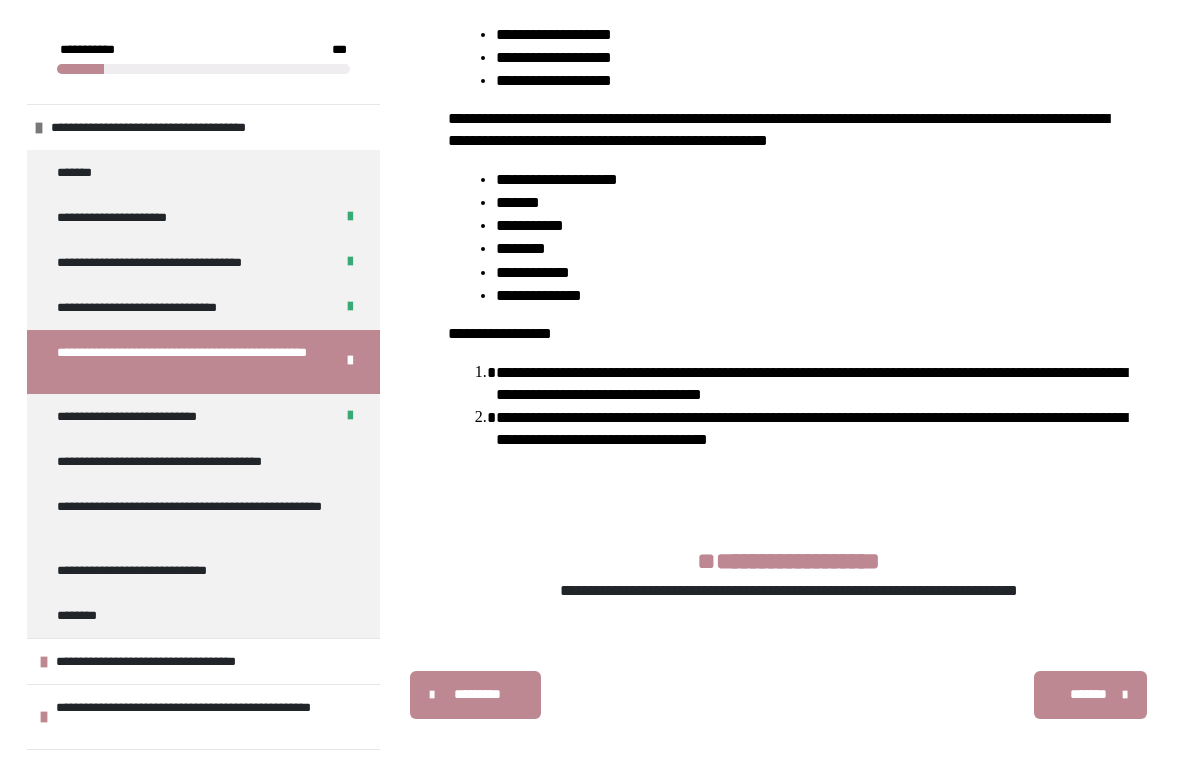 click on "*******" at bounding box center (1088, 694) 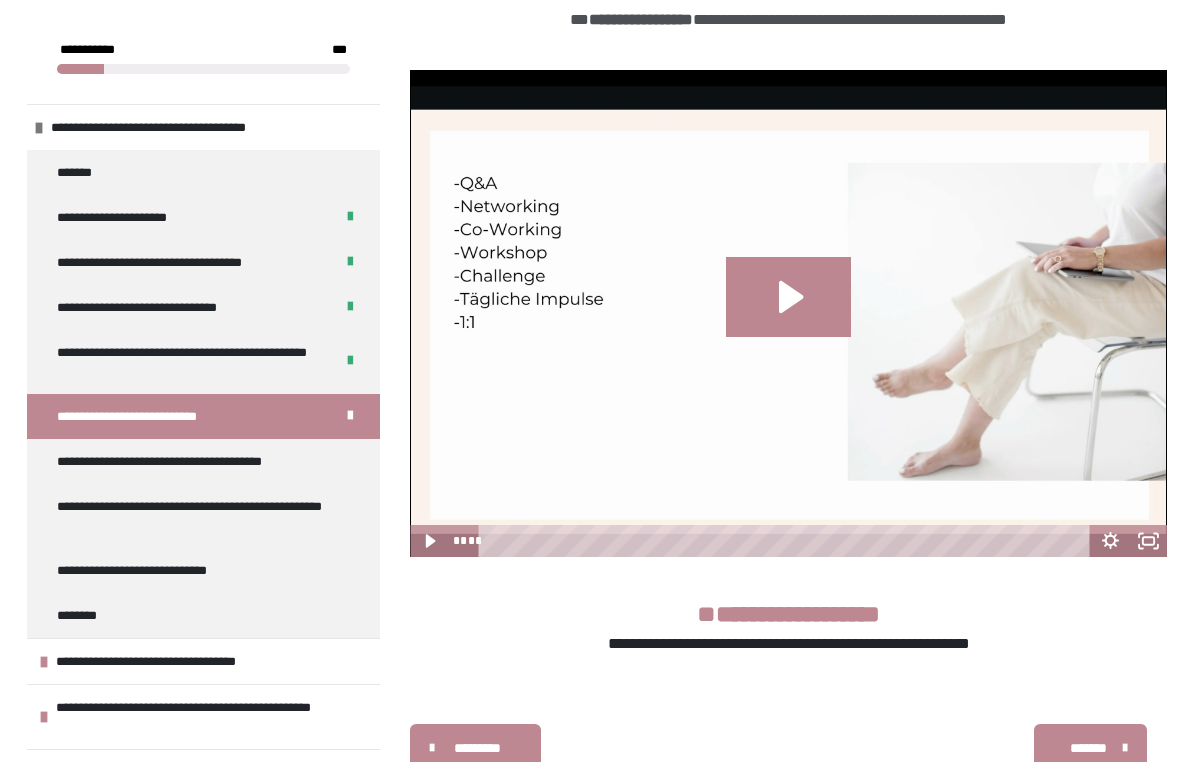 scroll, scrollTop: 544, scrollLeft: 0, axis: vertical 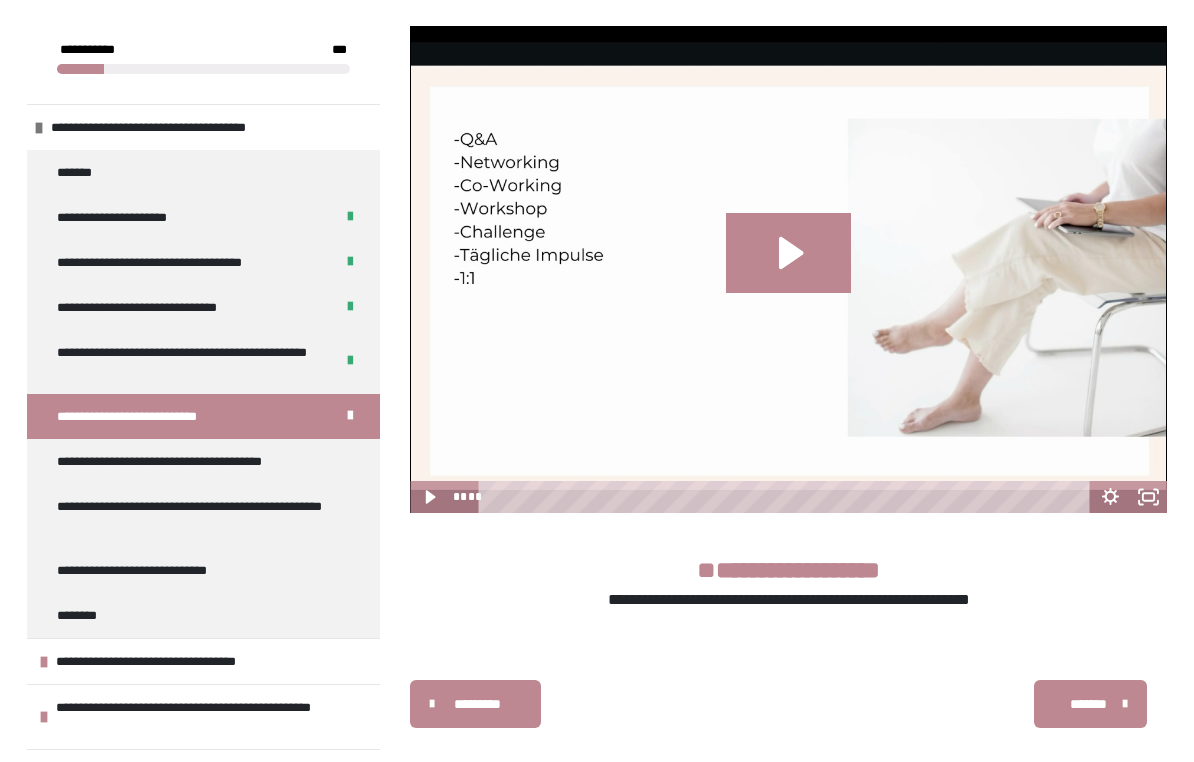 click on "*******" at bounding box center (1090, 704) 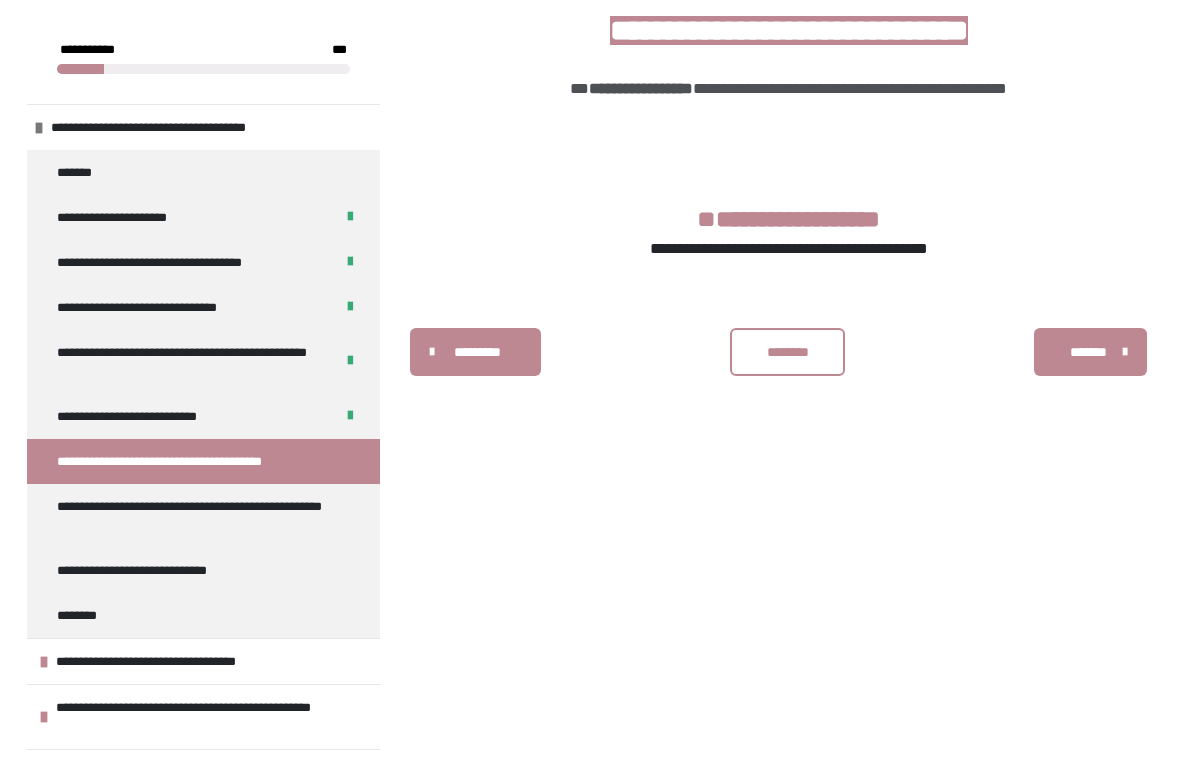 scroll, scrollTop: 404, scrollLeft: 0, axis: vertical 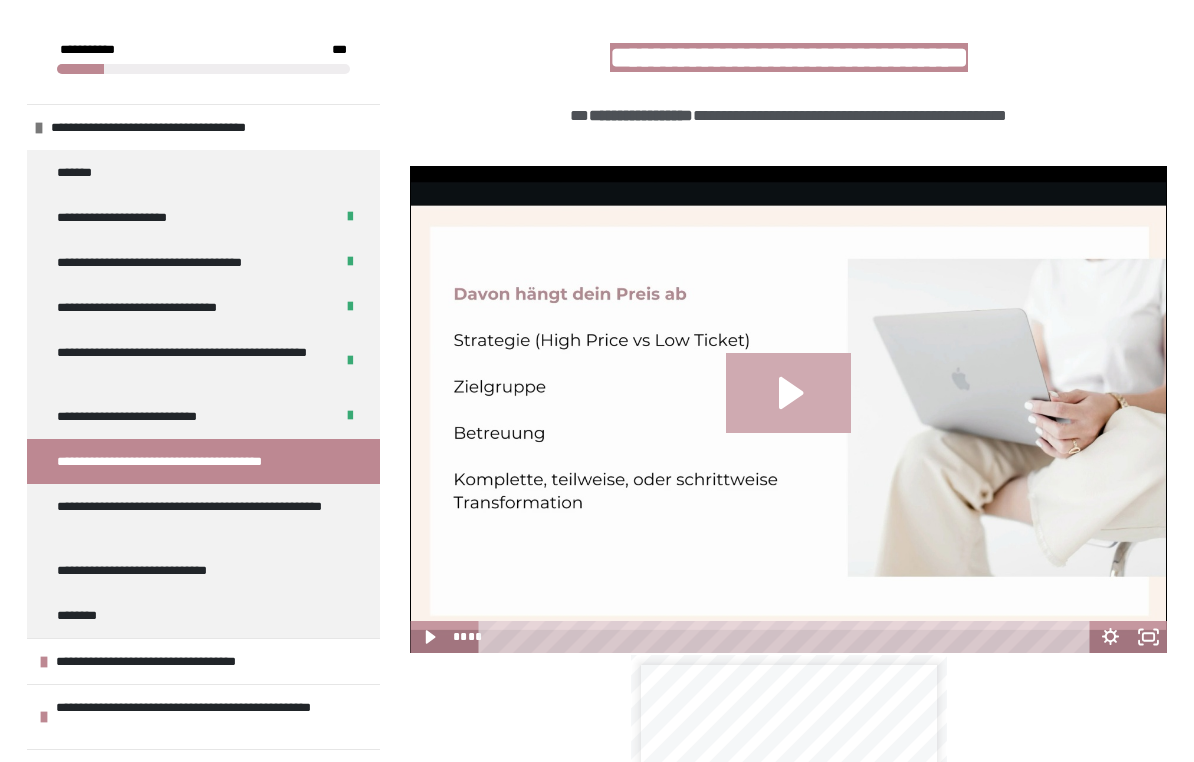 click 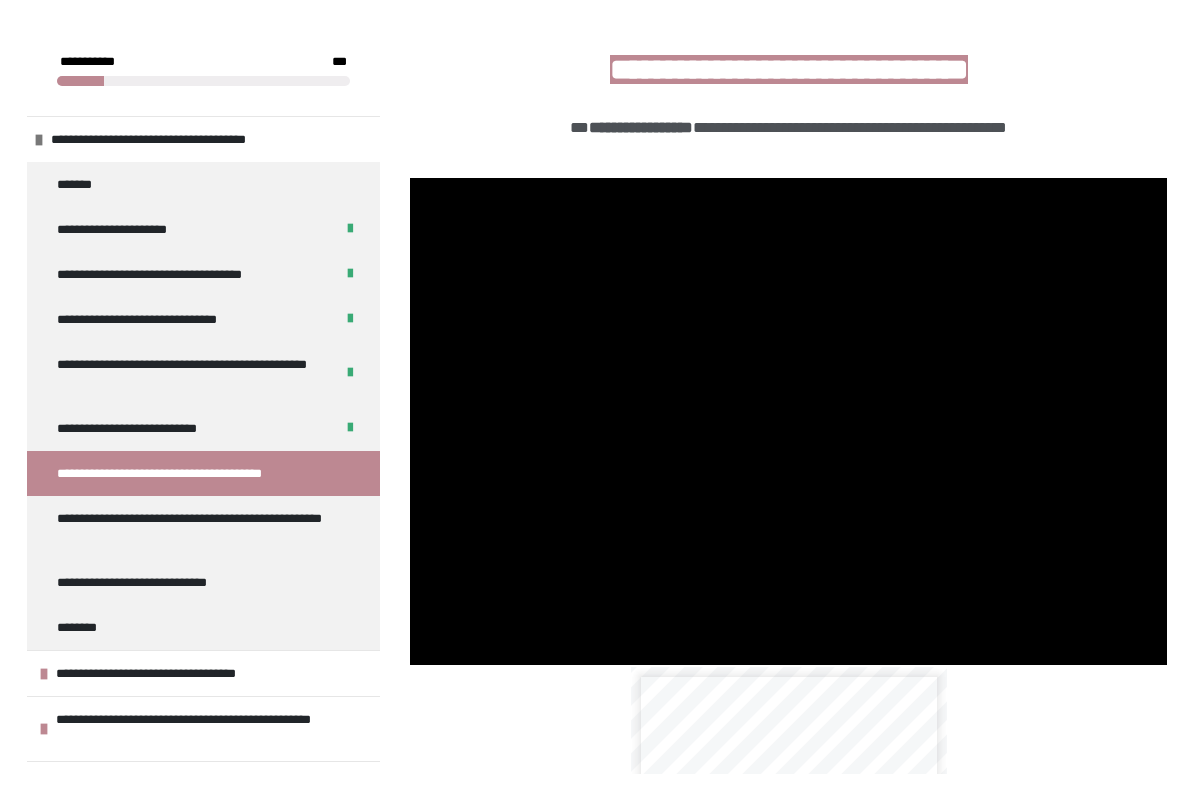 scroll, scrollTop: 380, scrollLeft: 0, axis: vertical 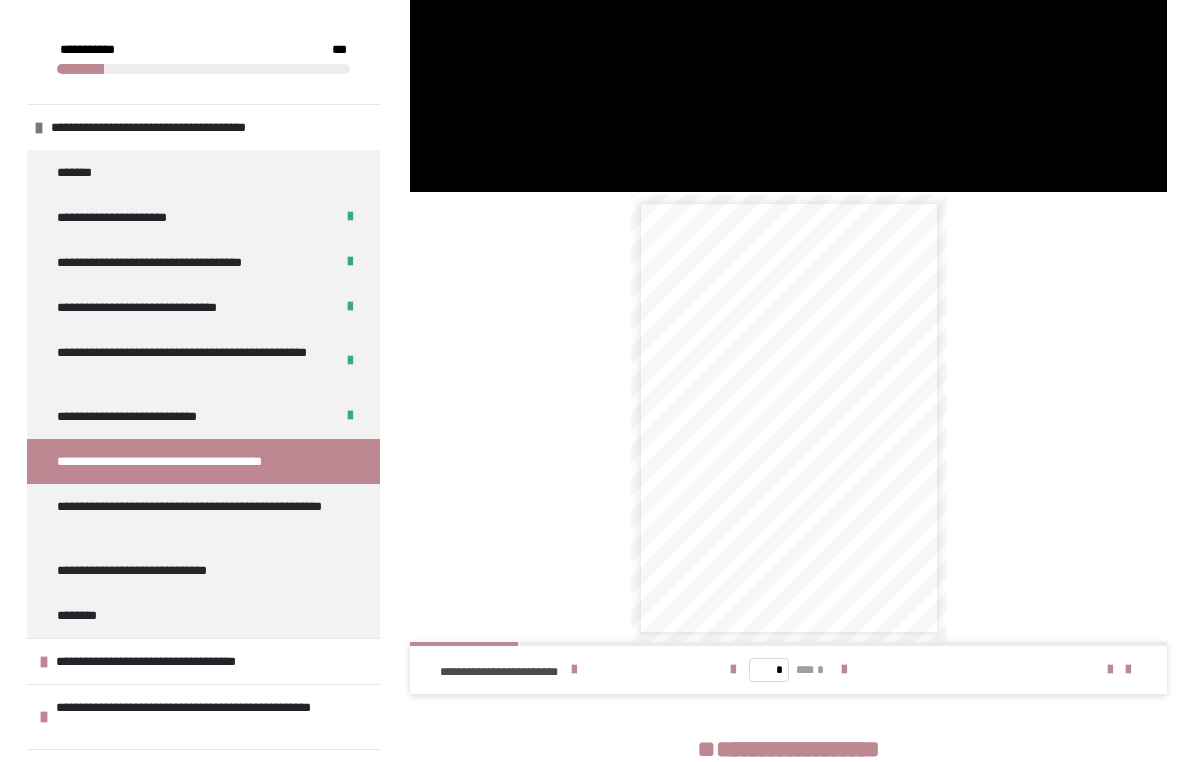 click at bounding box center [574, 670] 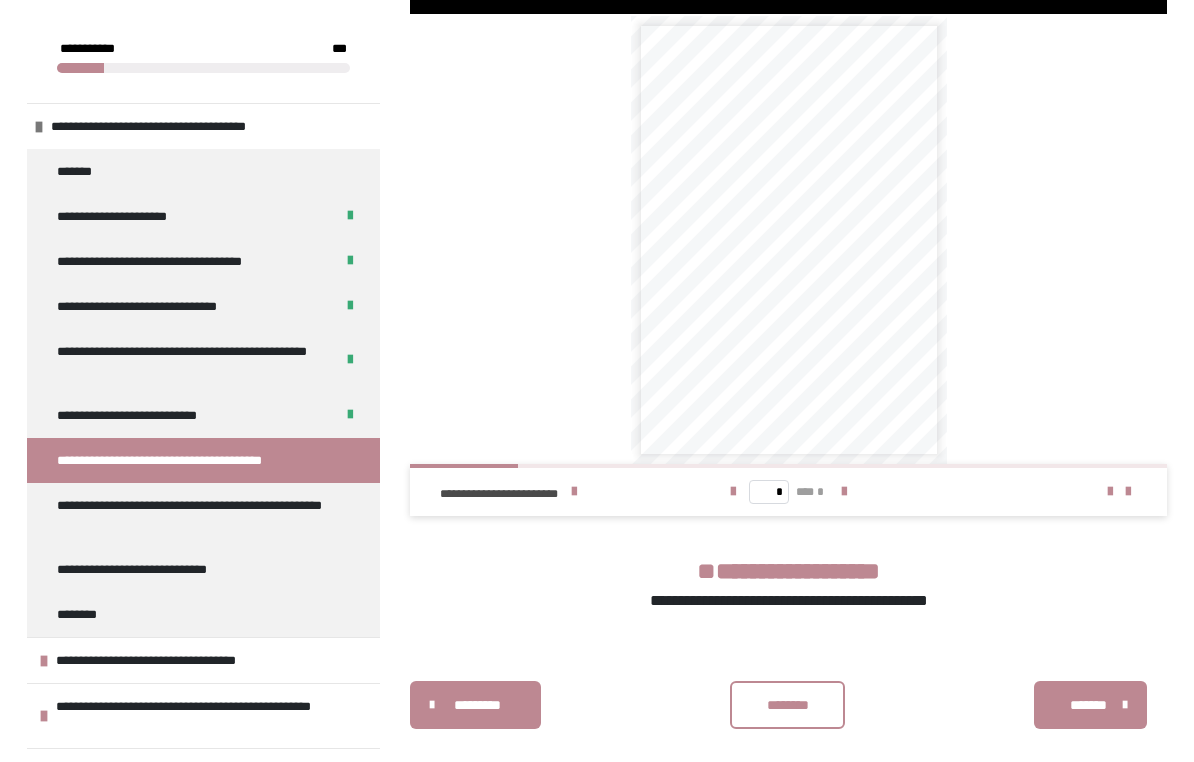 scroll, scrollTop: 1044, scrollLeft: 0, axis: vertical 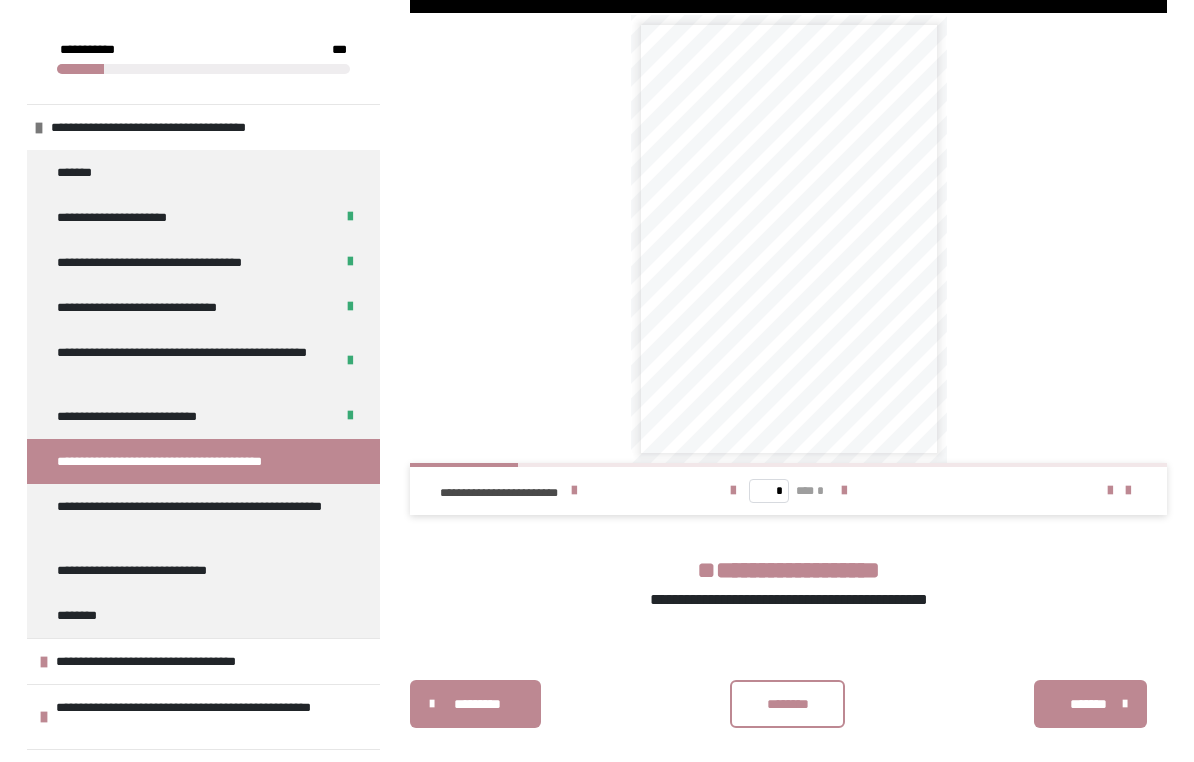 click on "********" at bounding box center [788, 704] 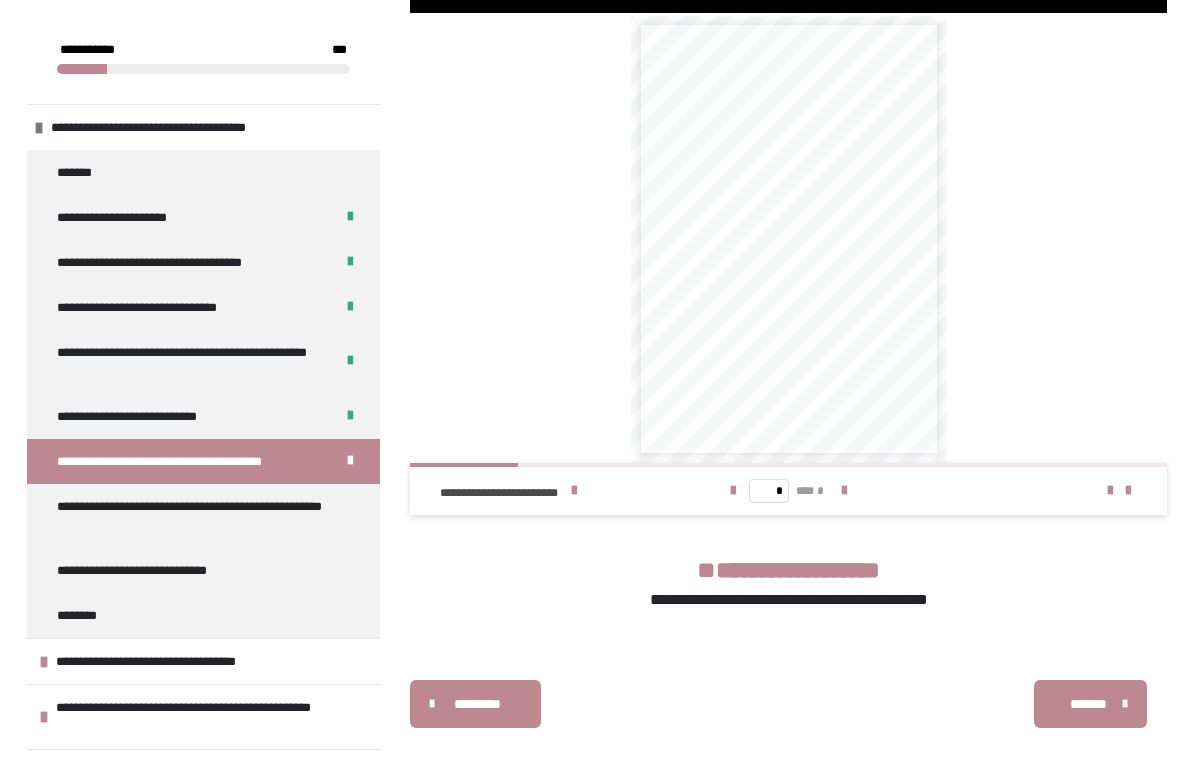 click on "*******" at bounding box center [1088, 704] 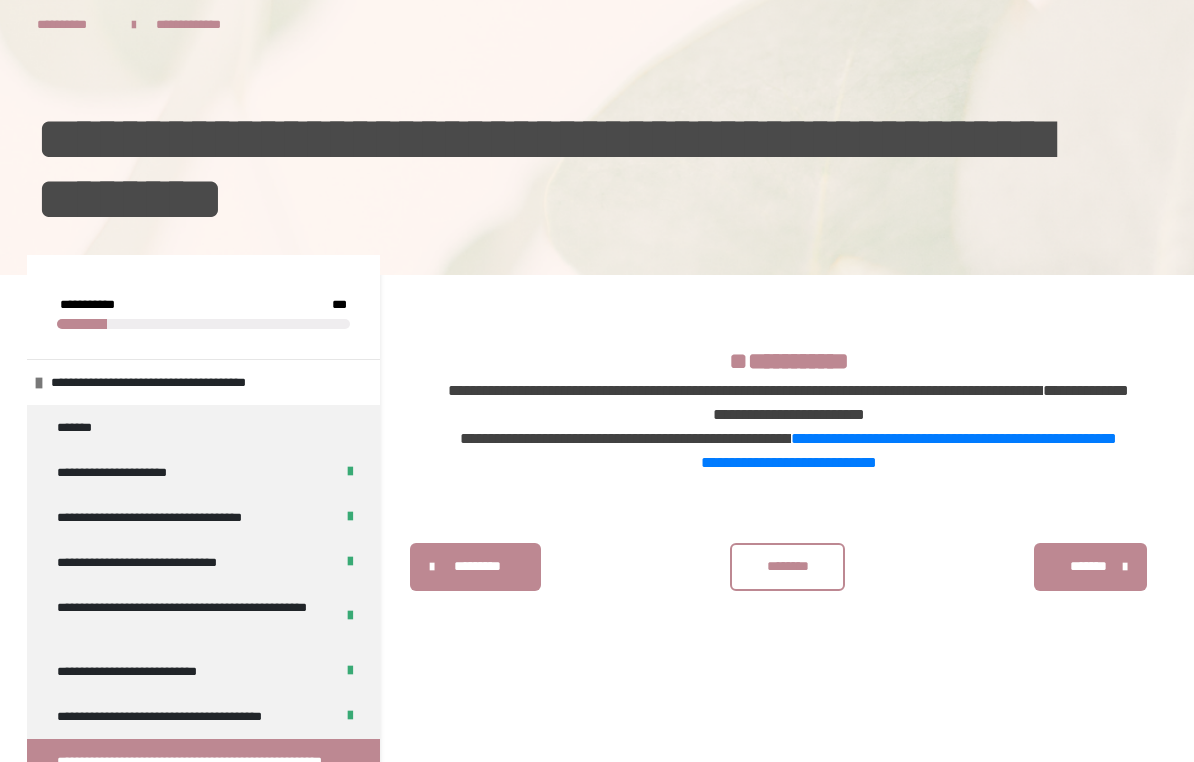 scroll, scrollTop: 97, scrollLeft: 0, axis: vertical 